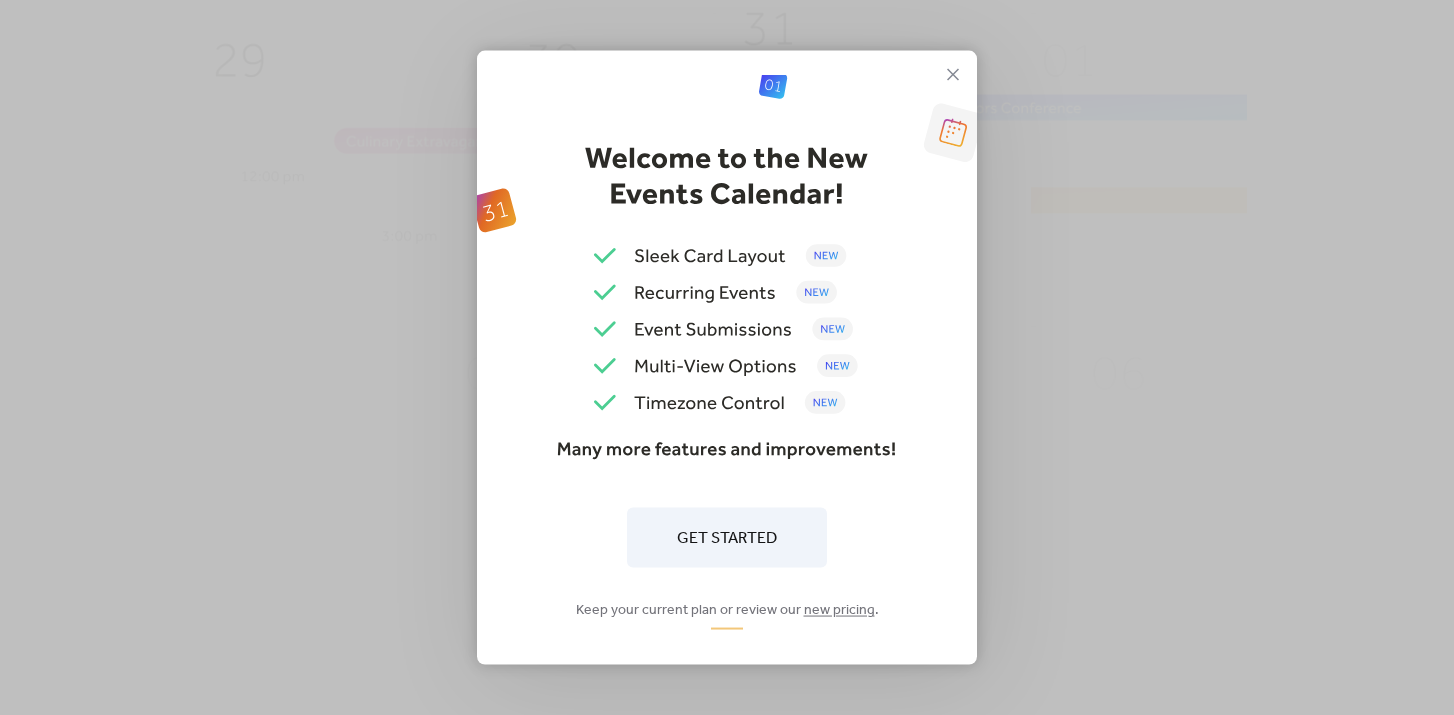 scroll, scrollTop: 0, scrollLeft: 0, axis: both 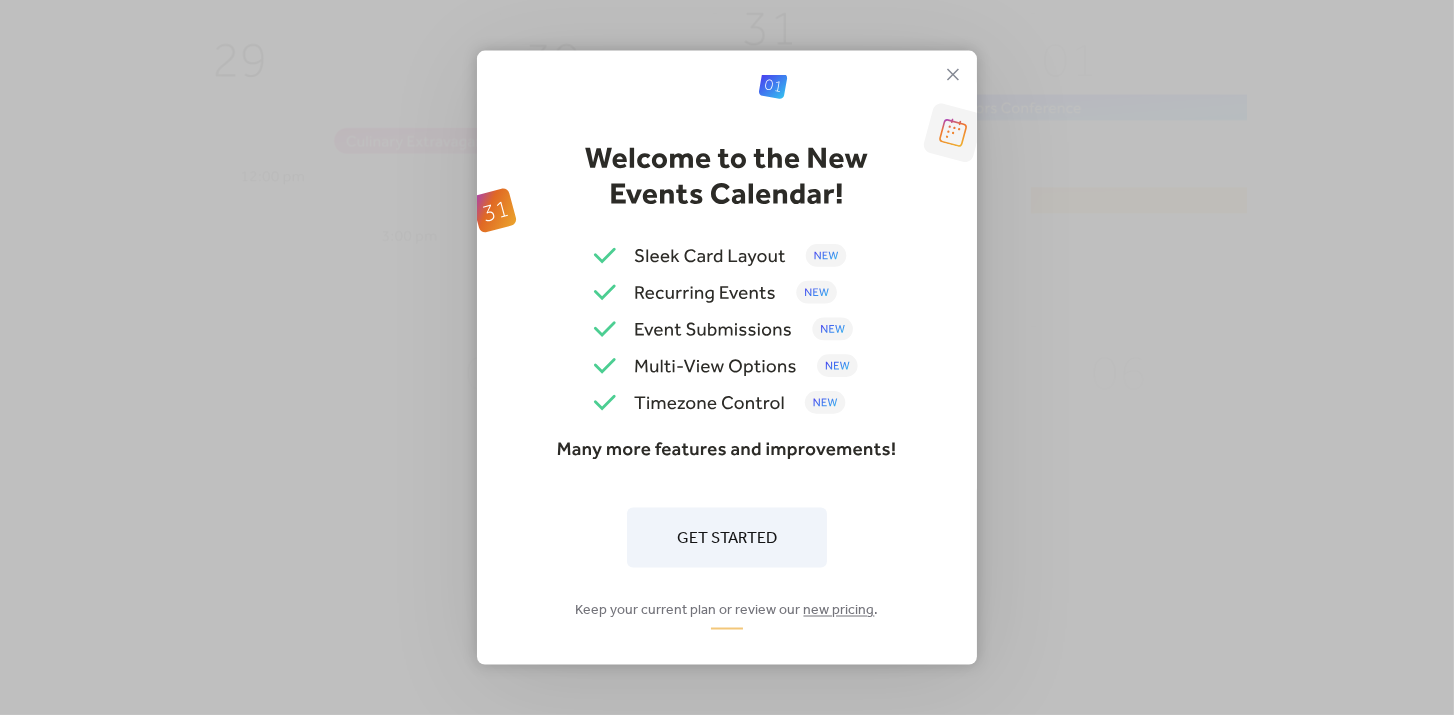 click on "Get Started" at bounding box center [727, 539] 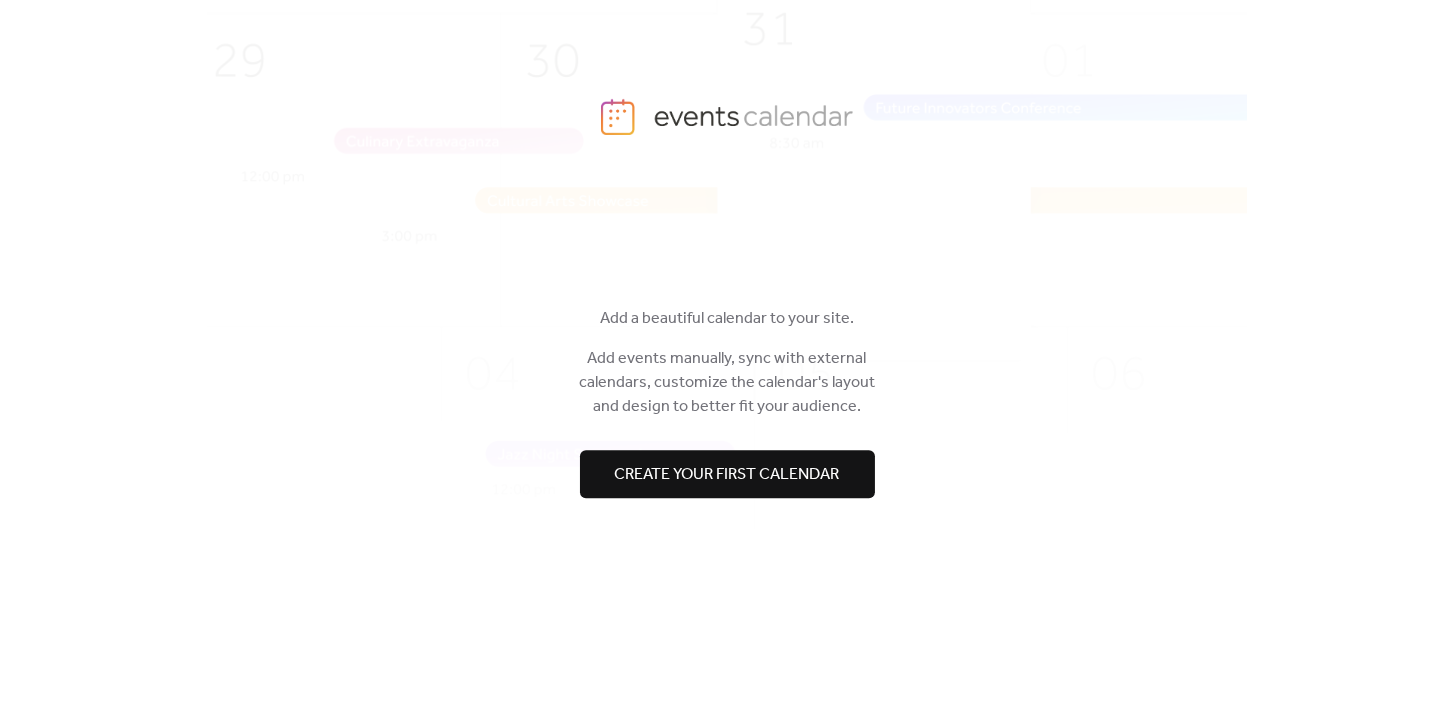 click on "Create your first calendar" at bounding box center (727, 475) 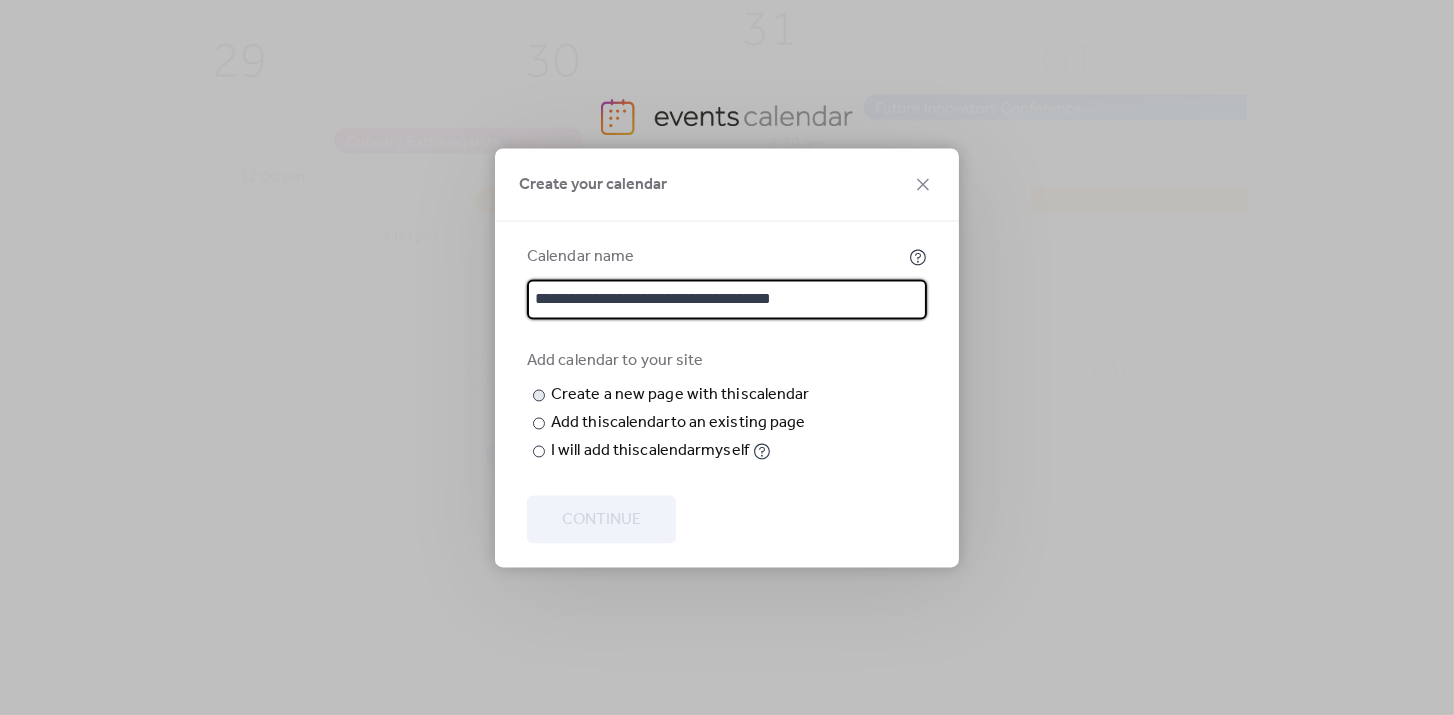 type on "**********" 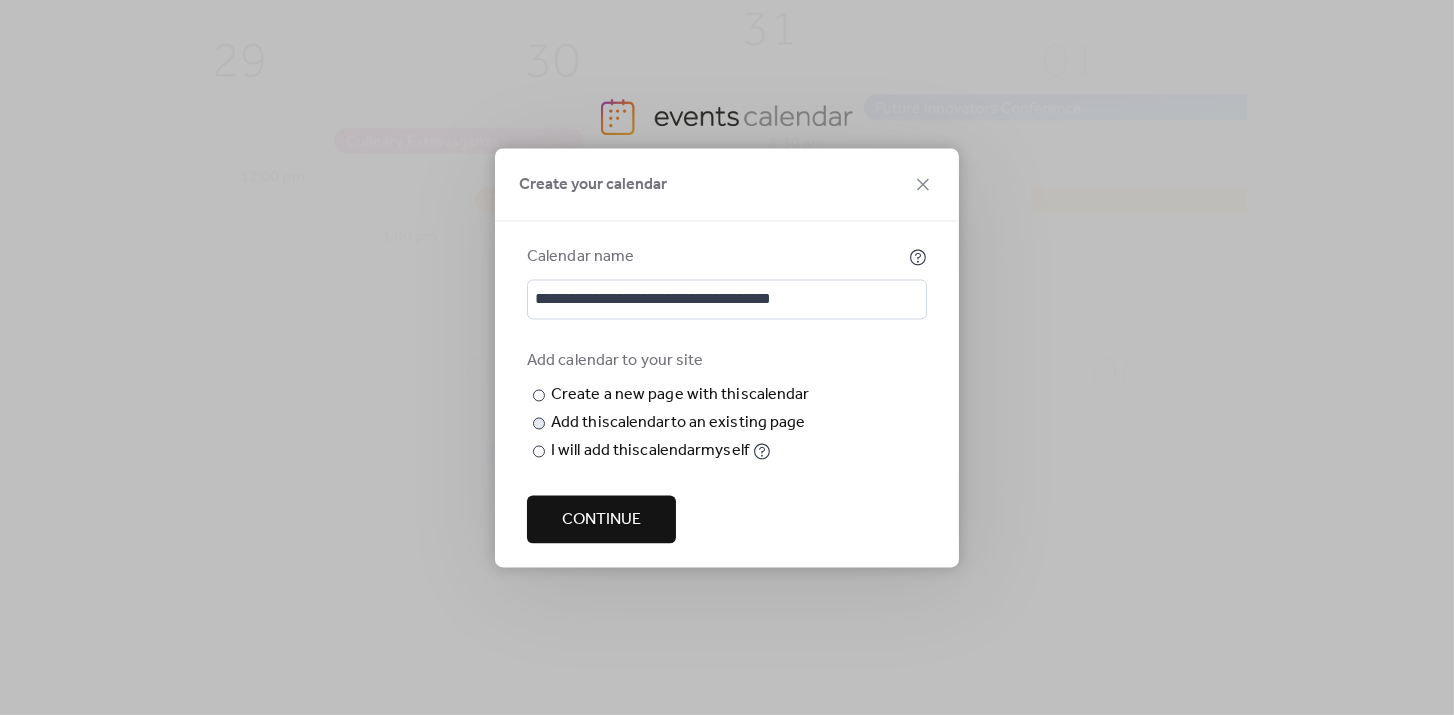 type on "*" 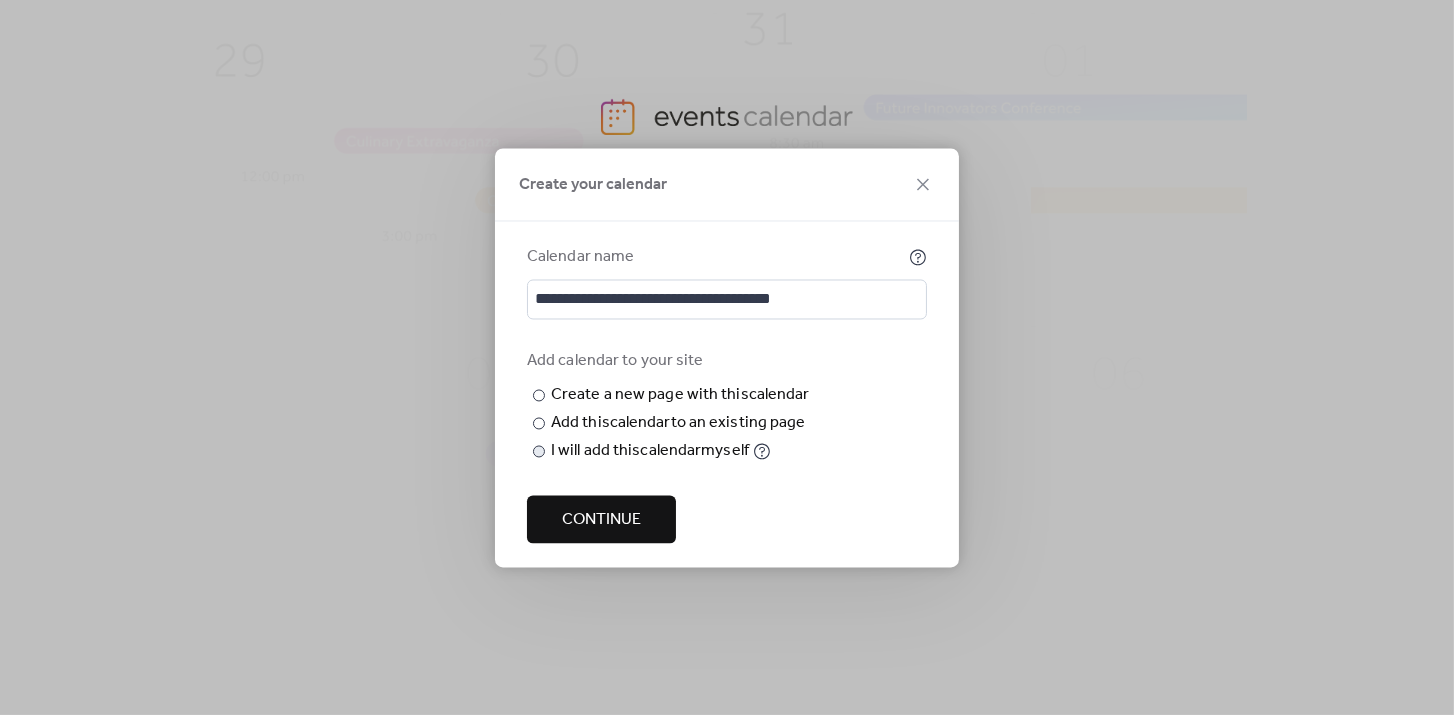 type on "******" 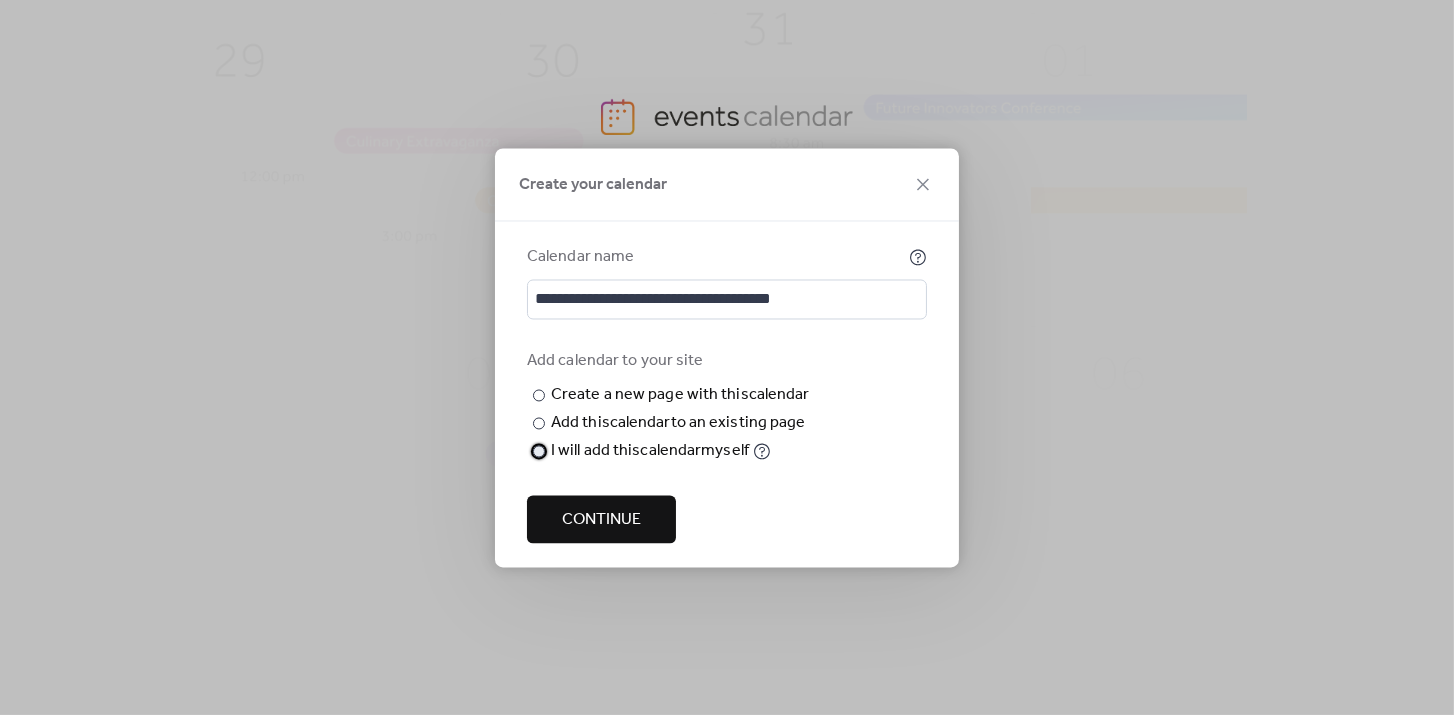 click on "​" at bounding box center (537, 451) 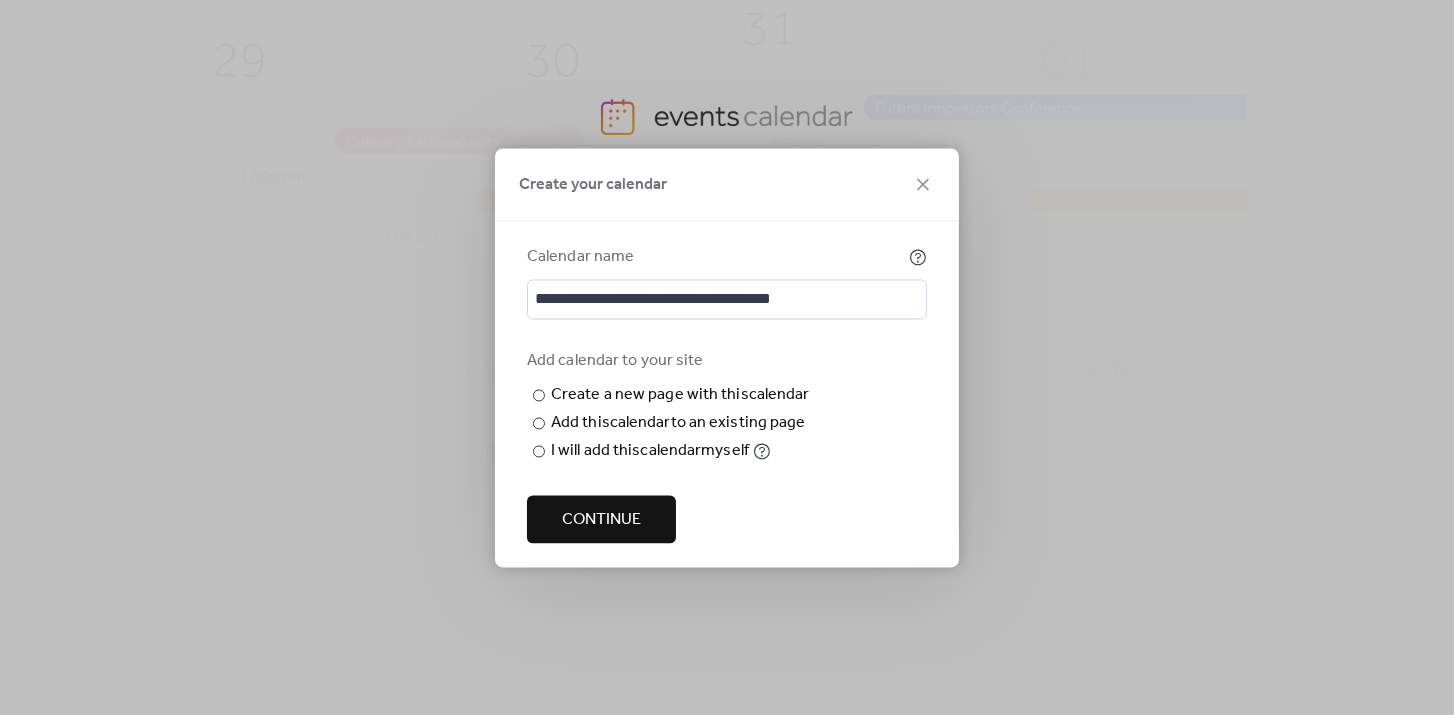 click on "Continue" at bounding box center (601, 519) 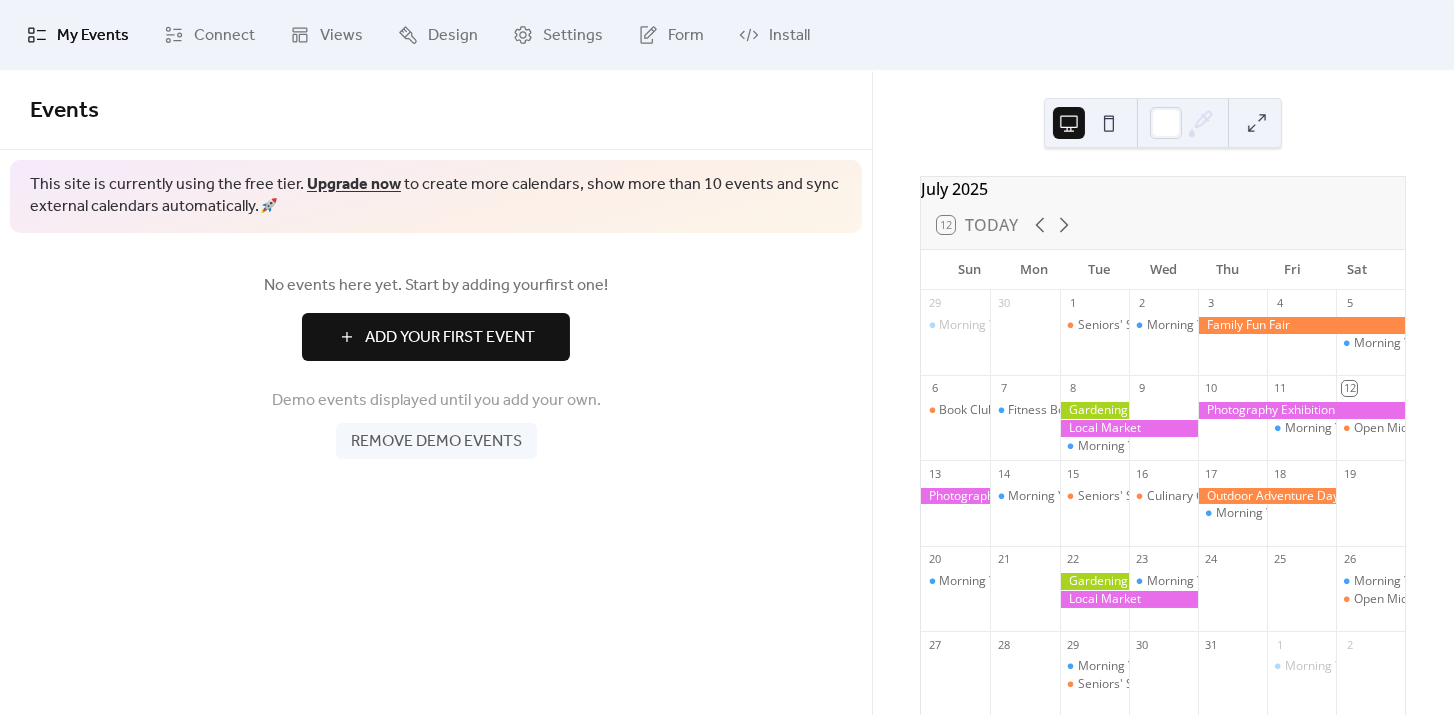 click on "Add Your First Event" at bounding box center [450, 338] 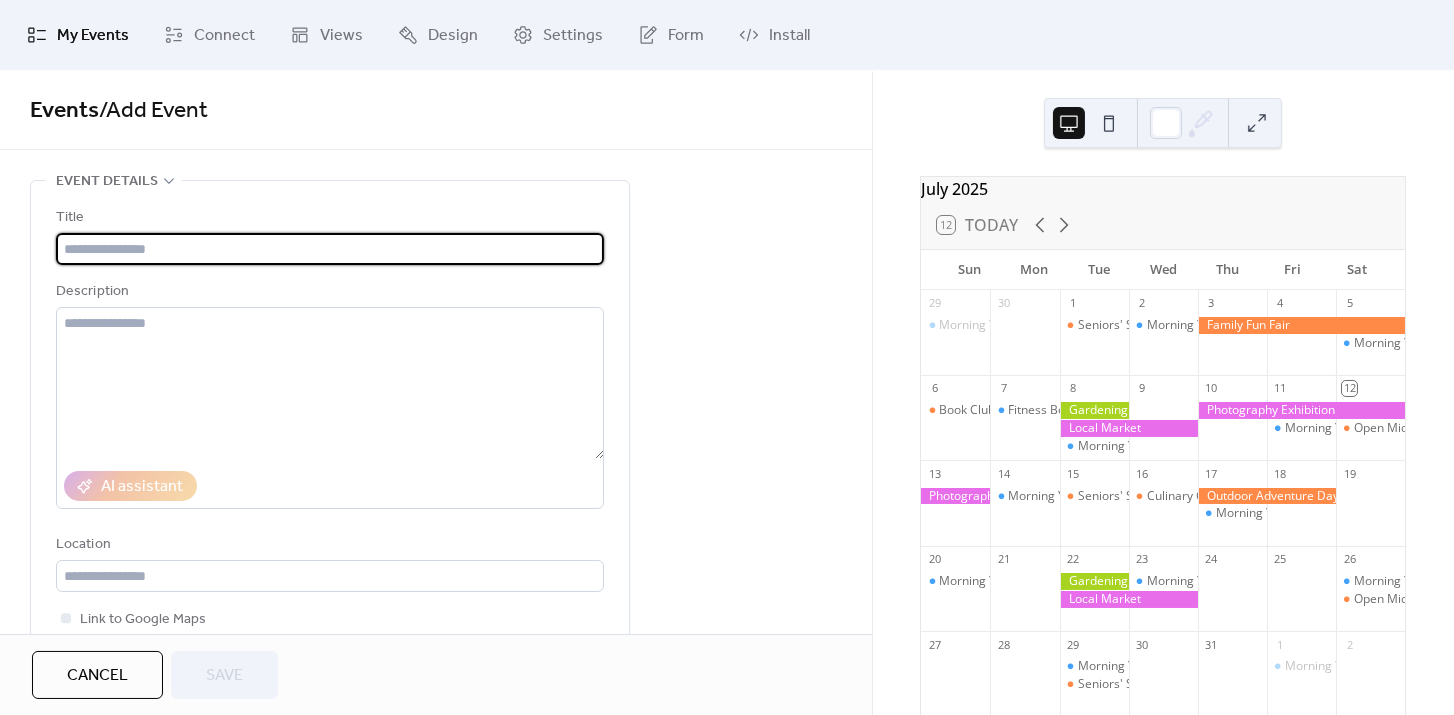 click at bounding box center (330, 249) 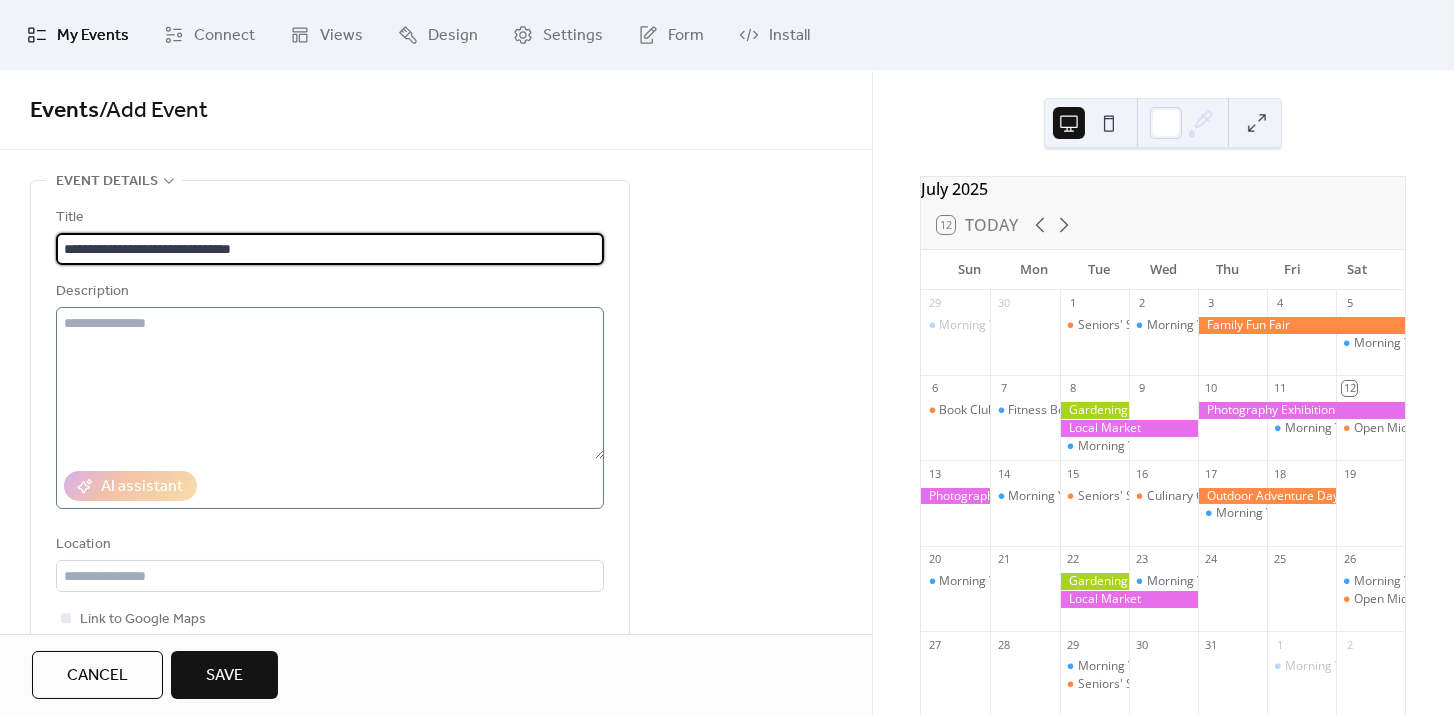 type on "**********" 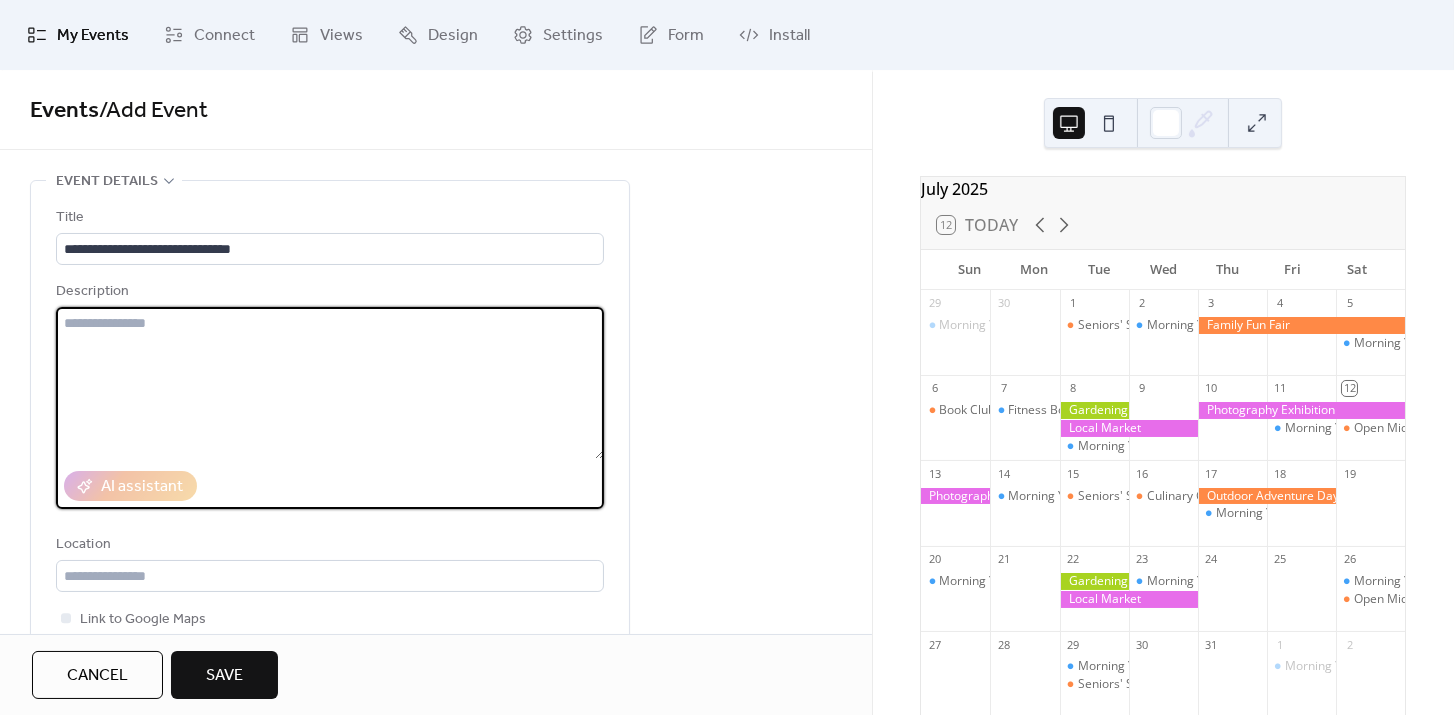 click at bounding box center (330, 383) 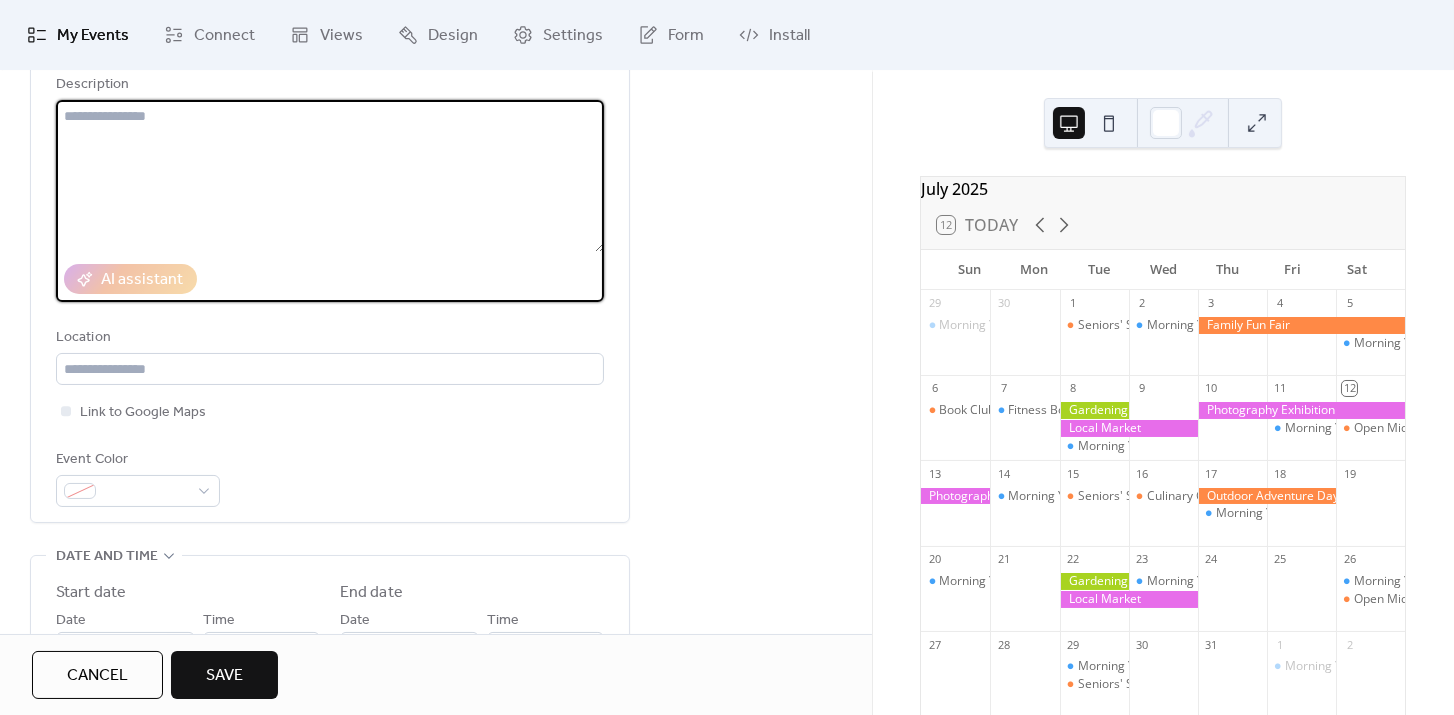 scroll, scrollTop: 229, scrollLeft: 0, axis: vertical 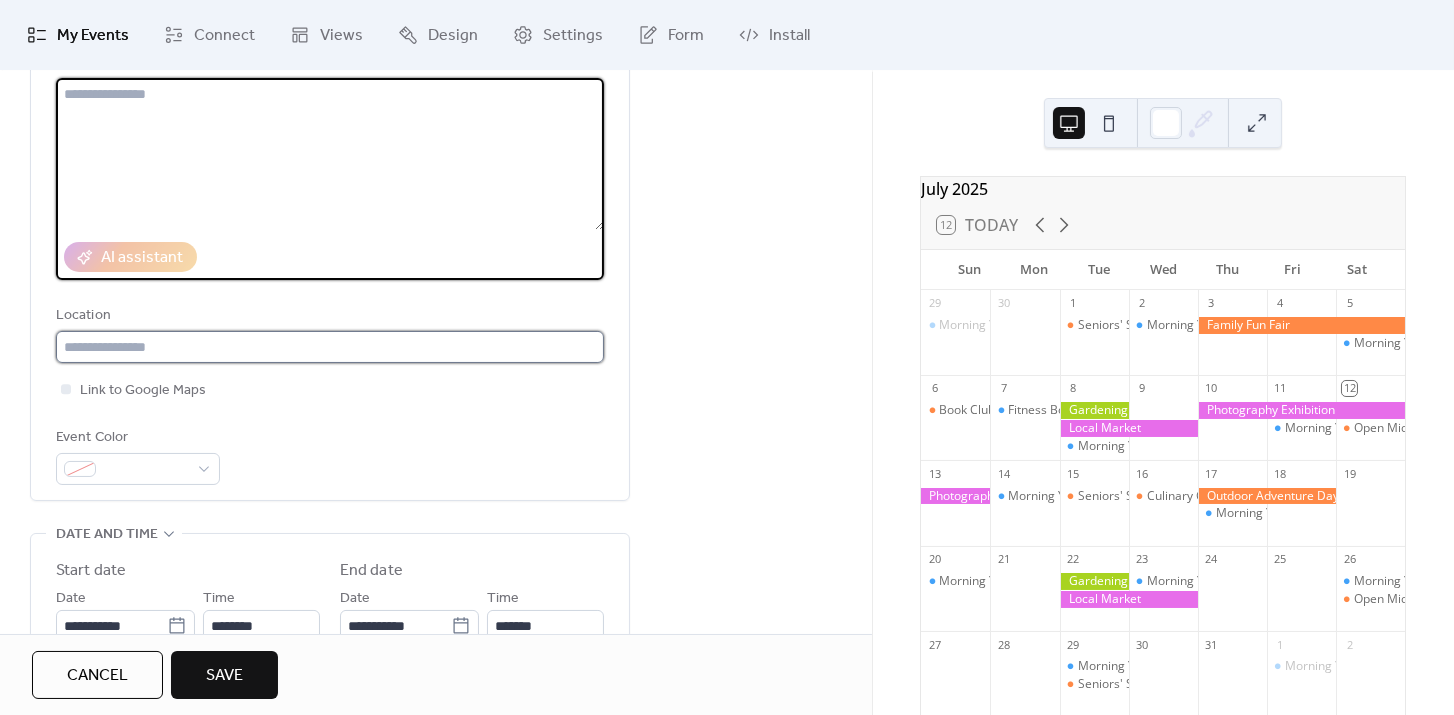 click at bounding box center (330, 347) 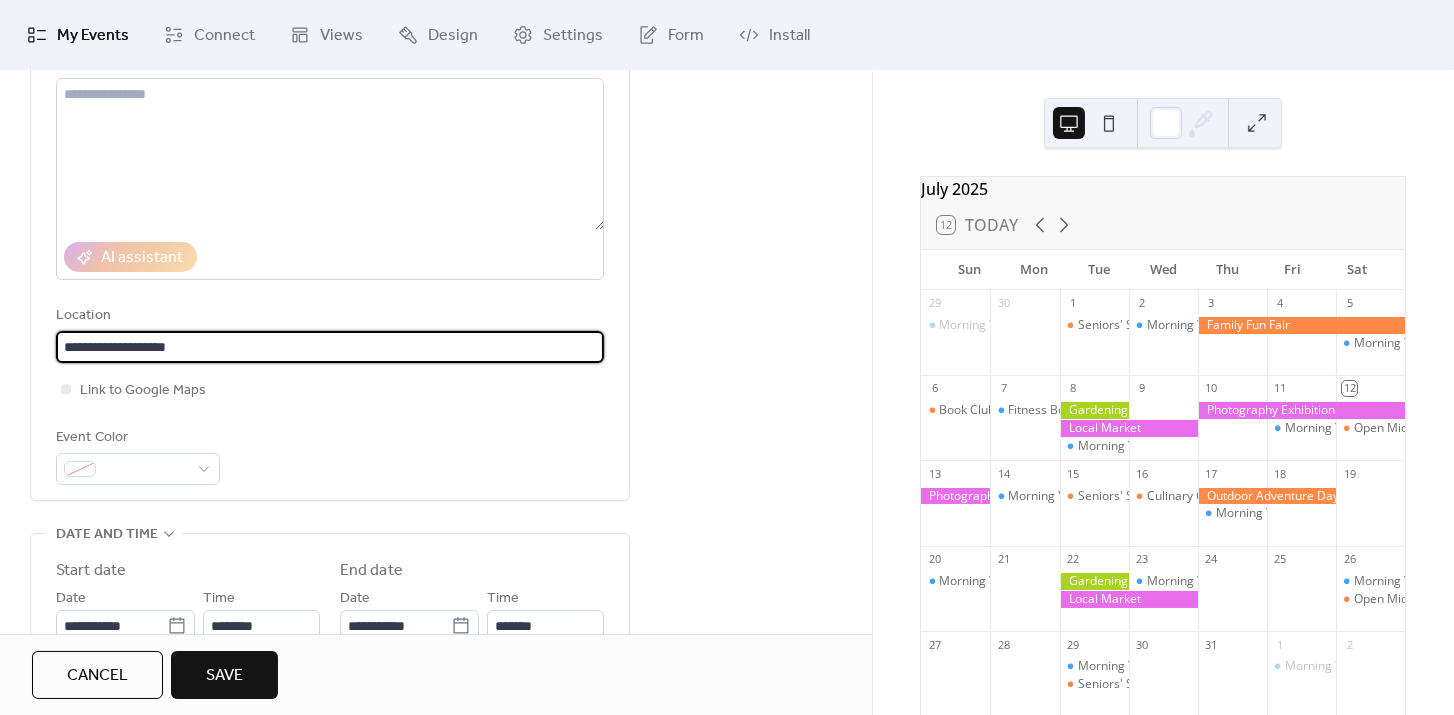type on "**********" 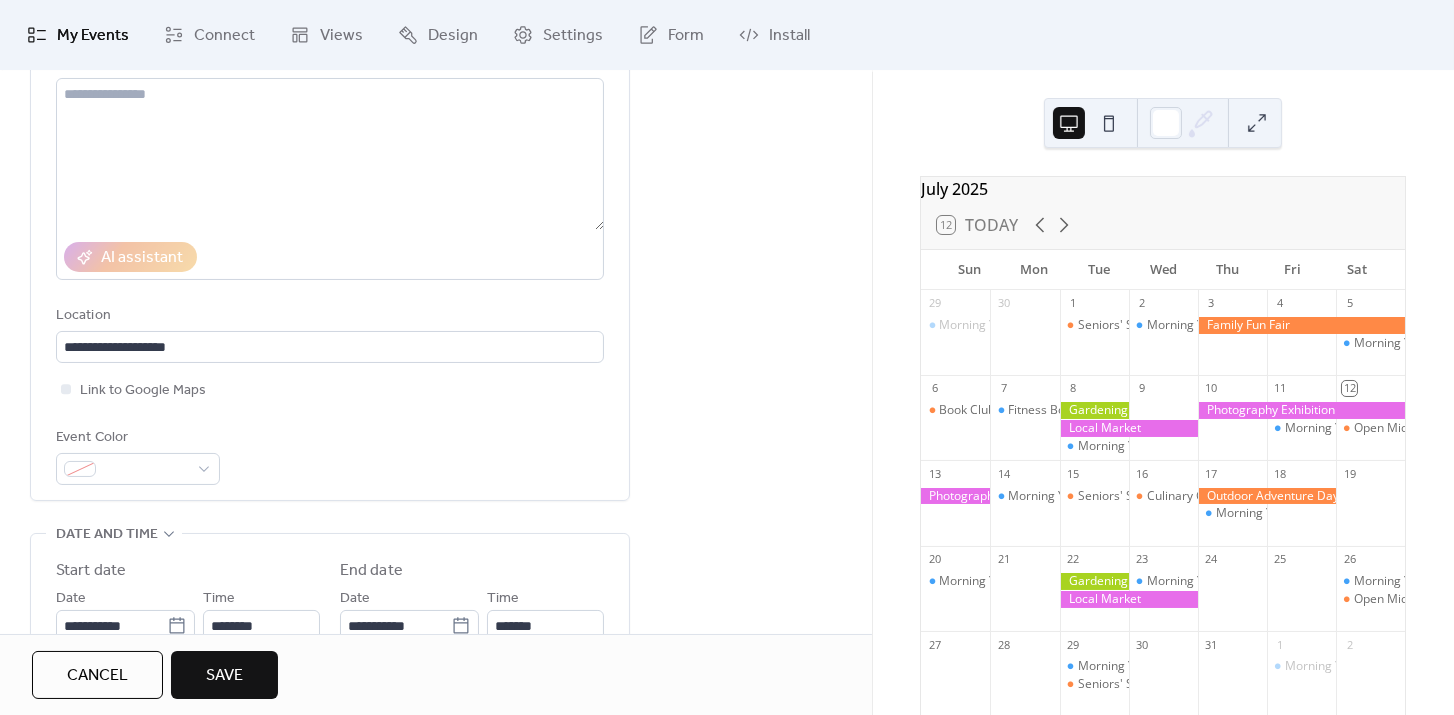click on "Event Color" at bounding box center (330, 455) 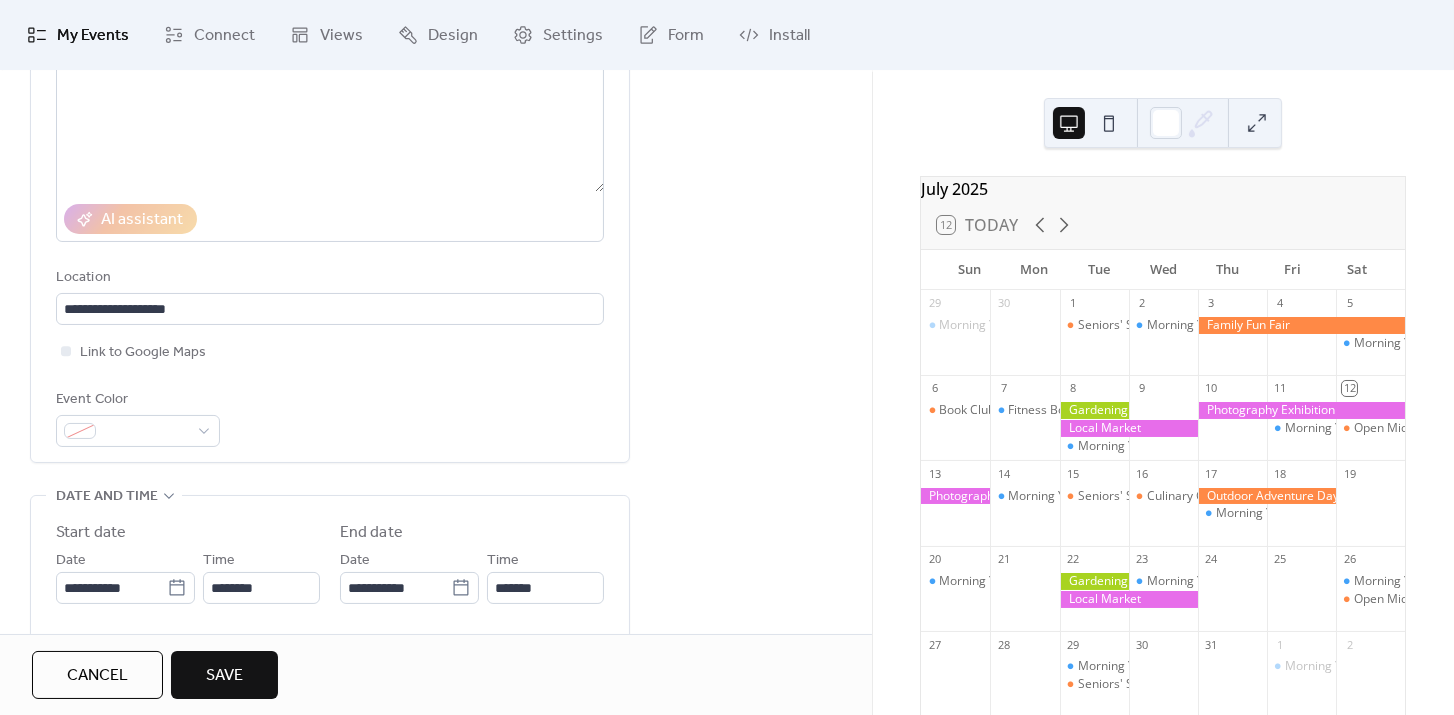 scroll, scrollTop: 277, scrollLeft: 0, axis: vertical 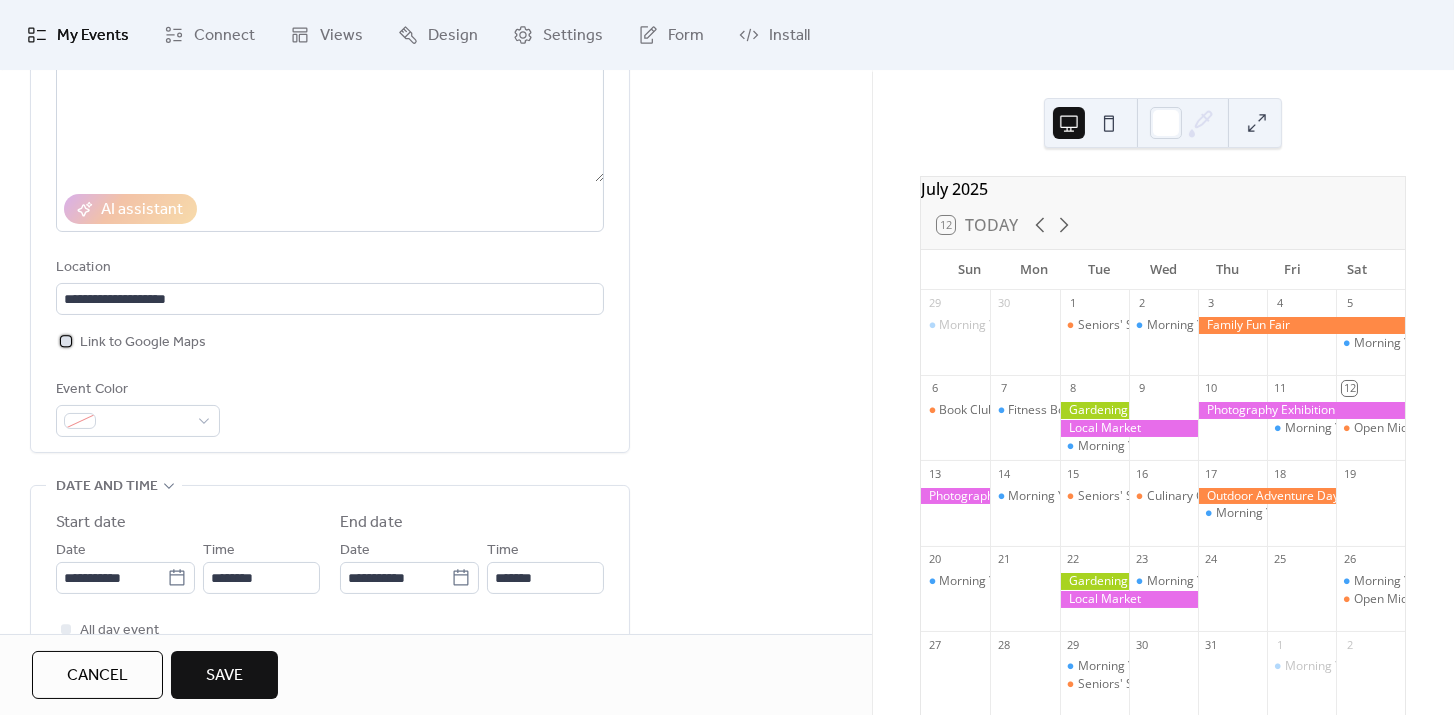 click on "Link to Google Maps" at bounding box center (131, 342) 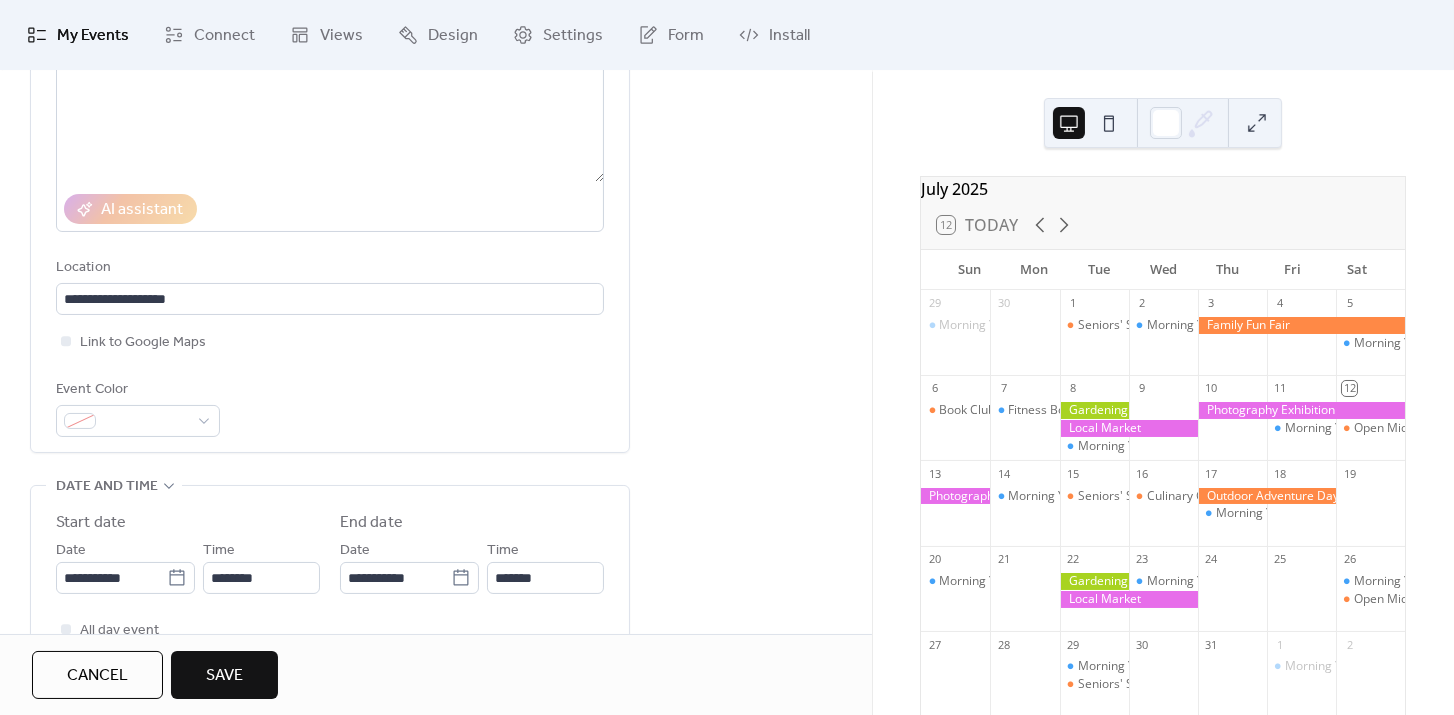 click on "Location" at bounding box center (328, 268) 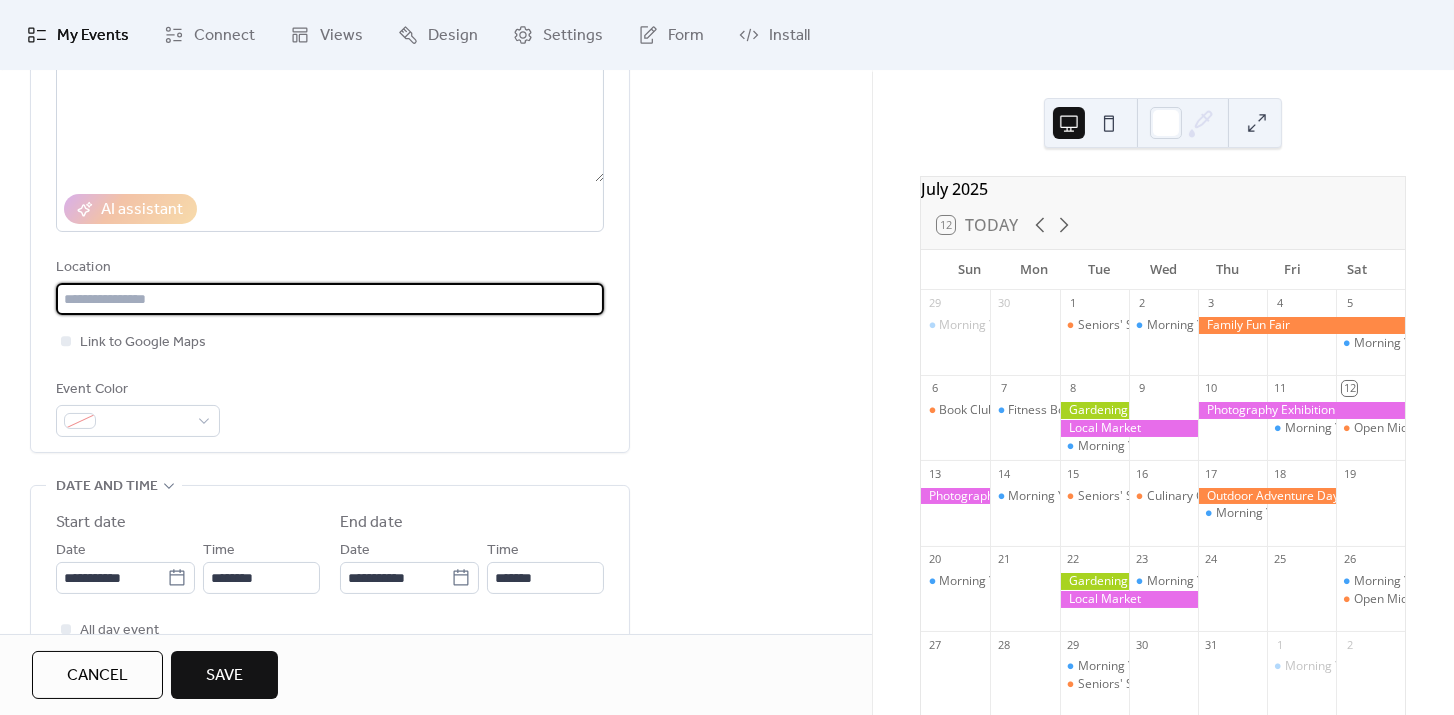 click at bounding box center [330, 299] 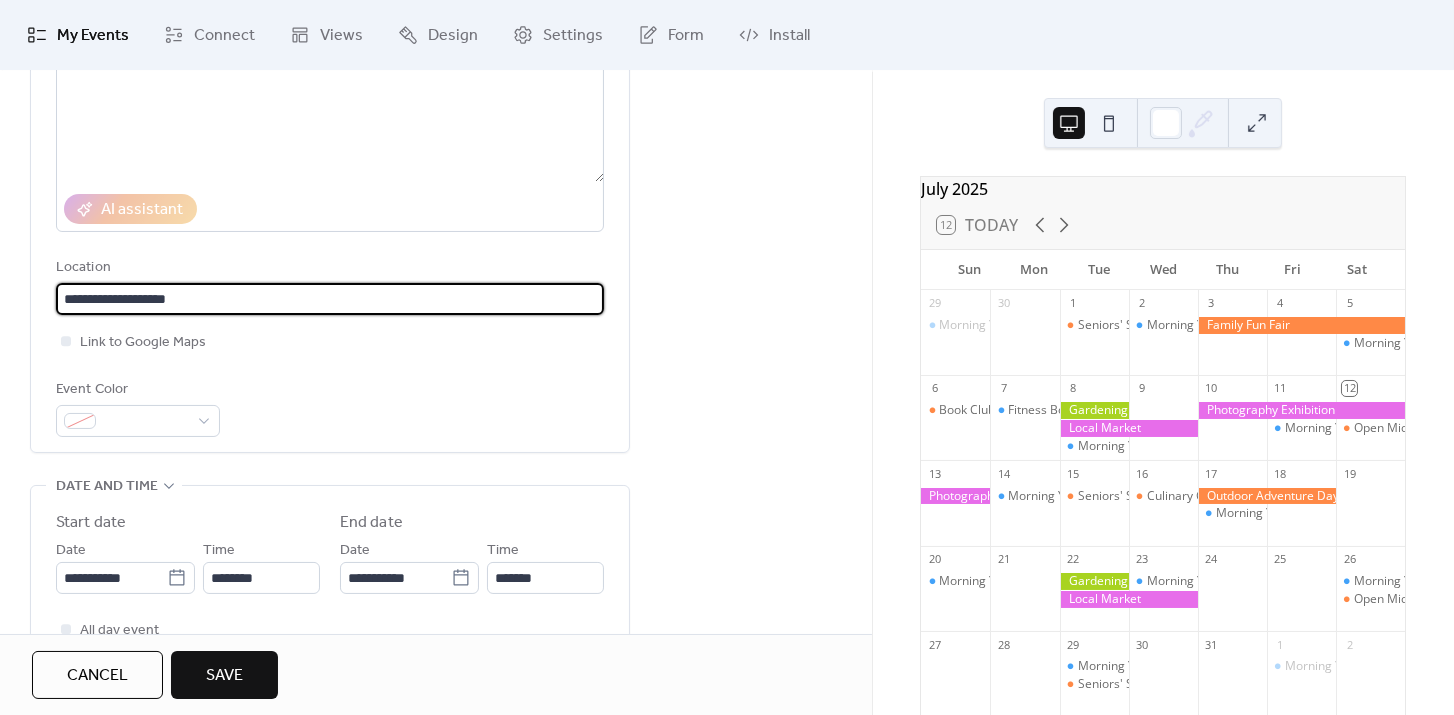 type on "**********" 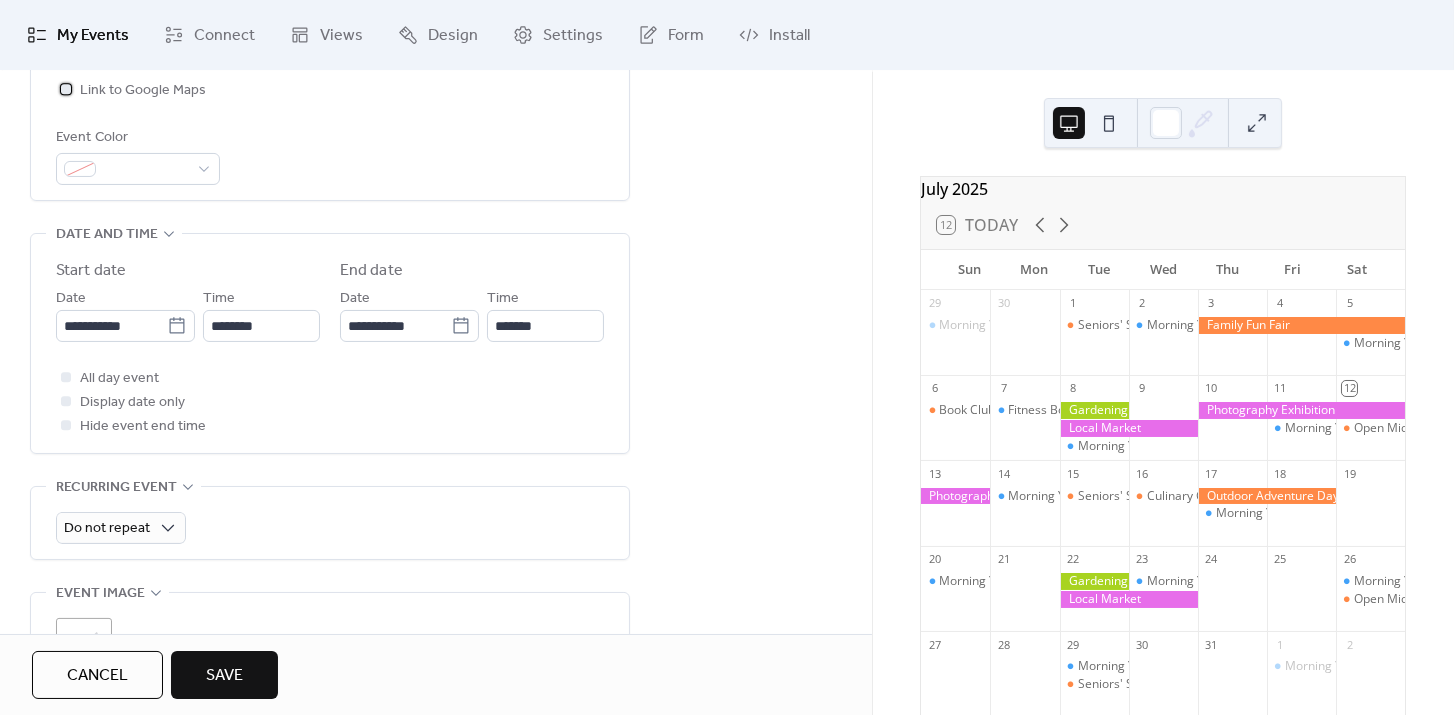 scroll, scrollTop: 567, scrollLeft: 0, axis: vertical 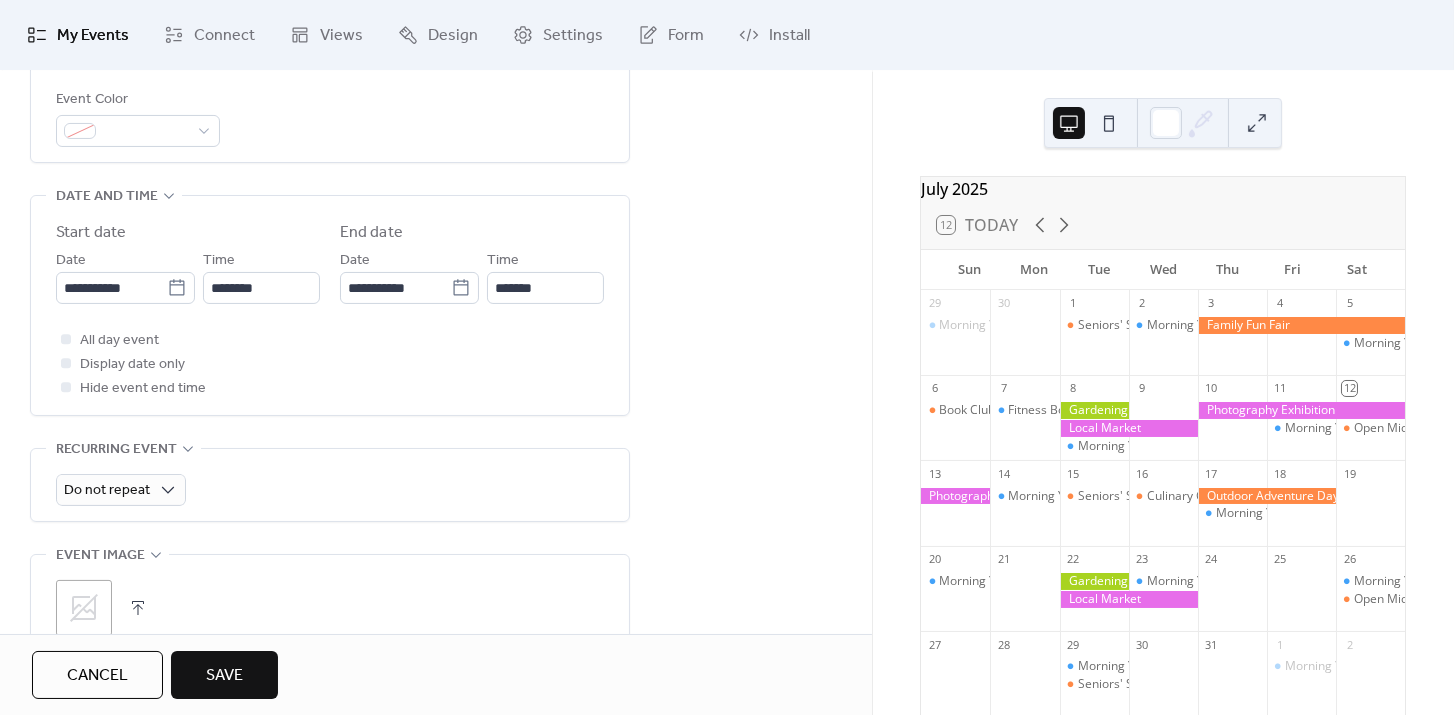 click on "**********" at bounding box center (125, 276) 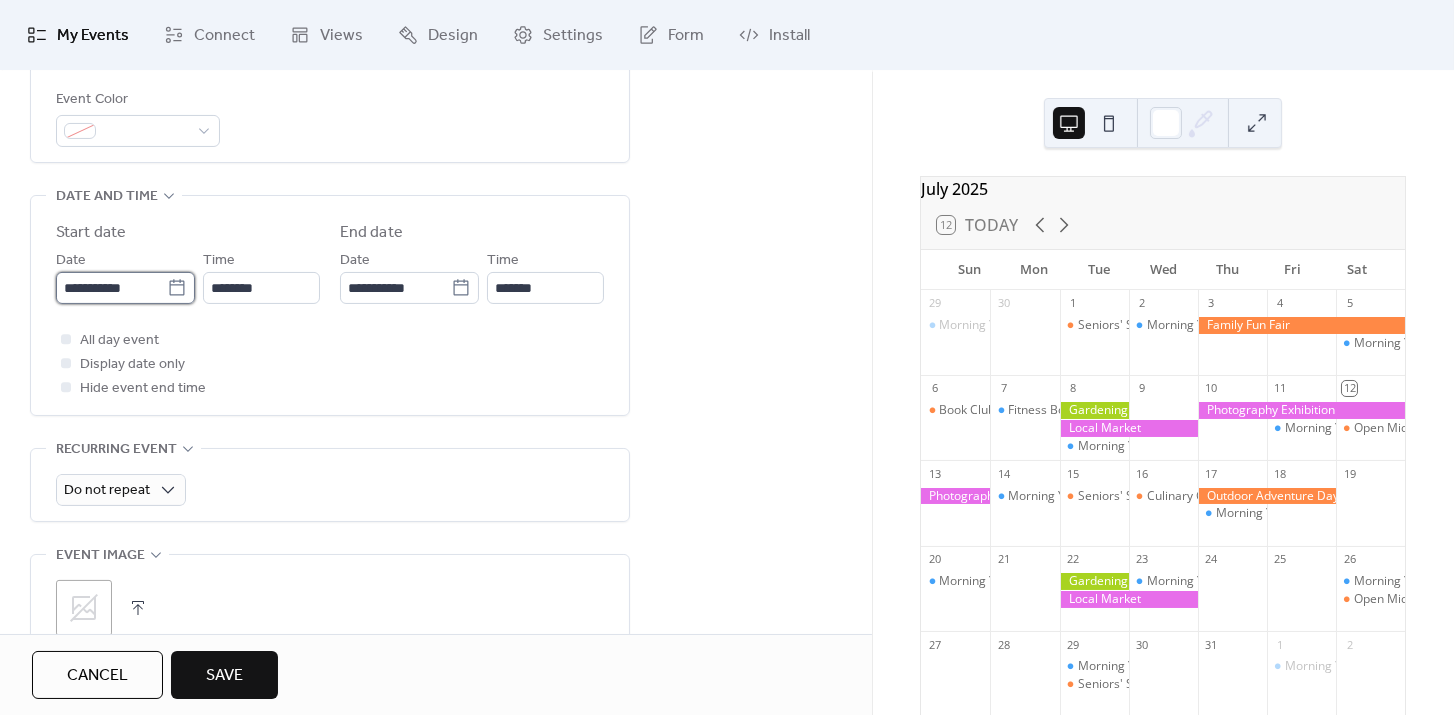 click on "**********" at bounding box center (111, 288) 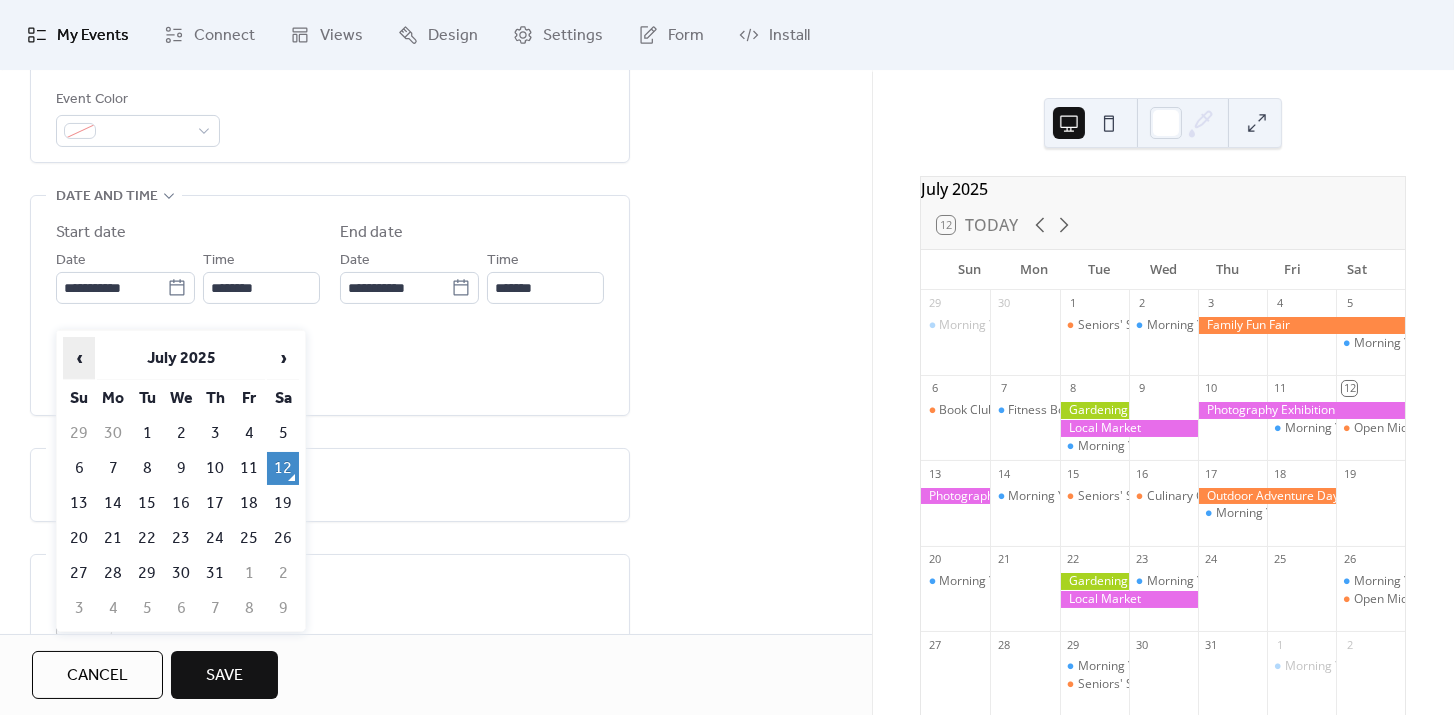 click on "‹" at bounding box center (79, 358) 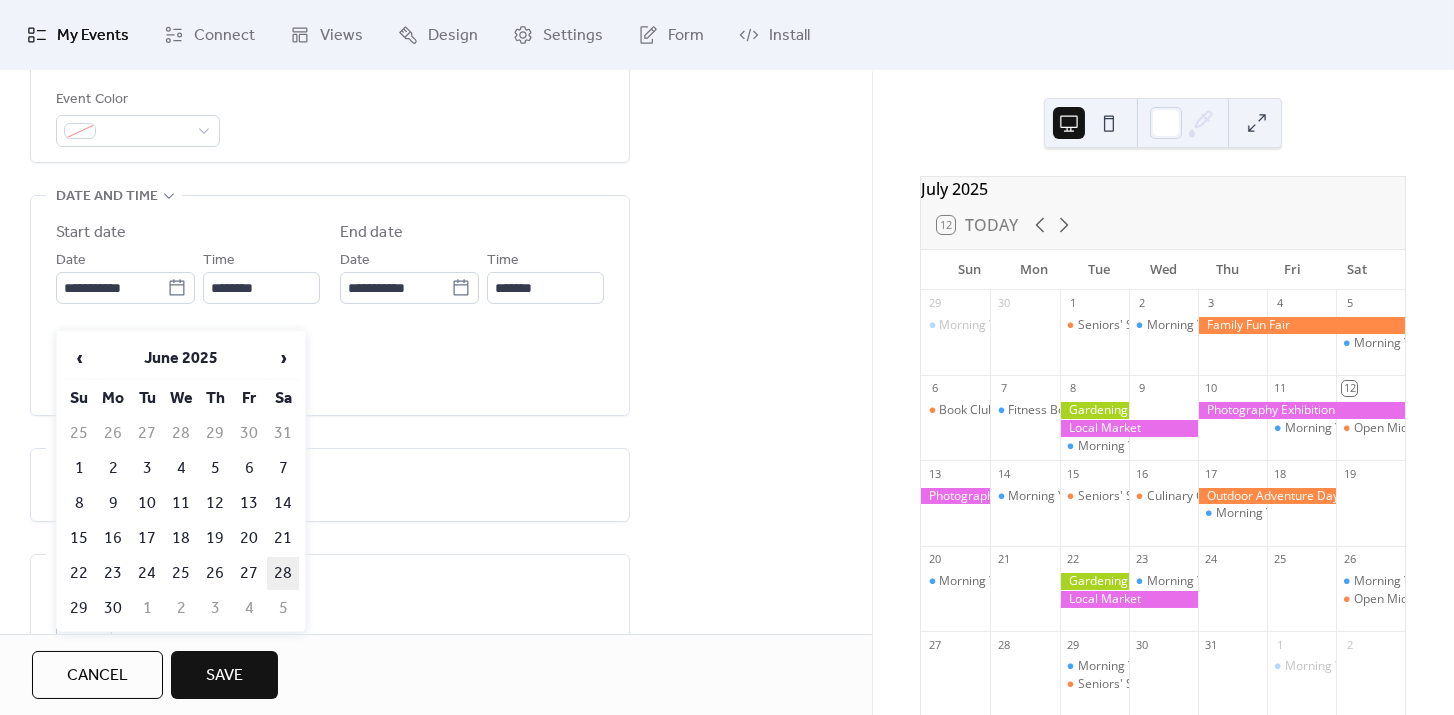 click on "28" at bounding box center (283, 573) 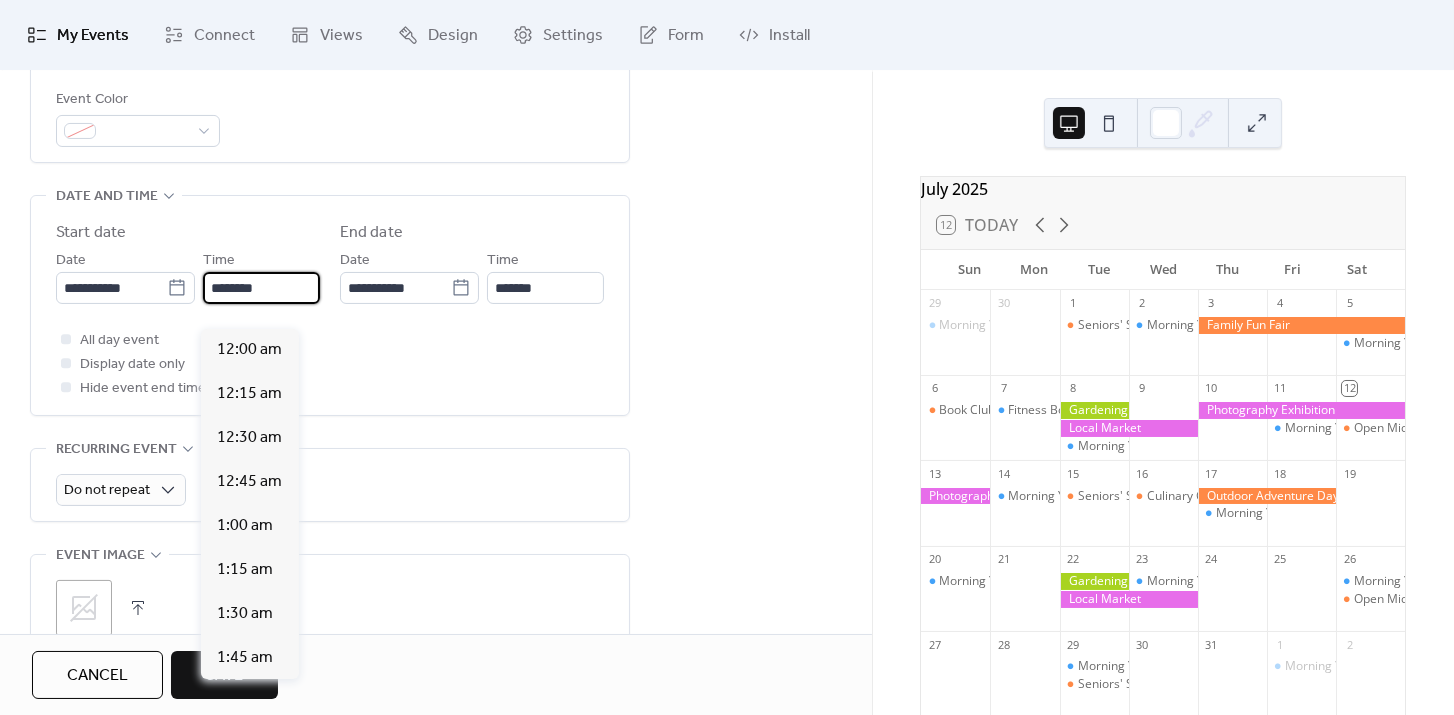 click on "********" at bounding box center [261, 288] 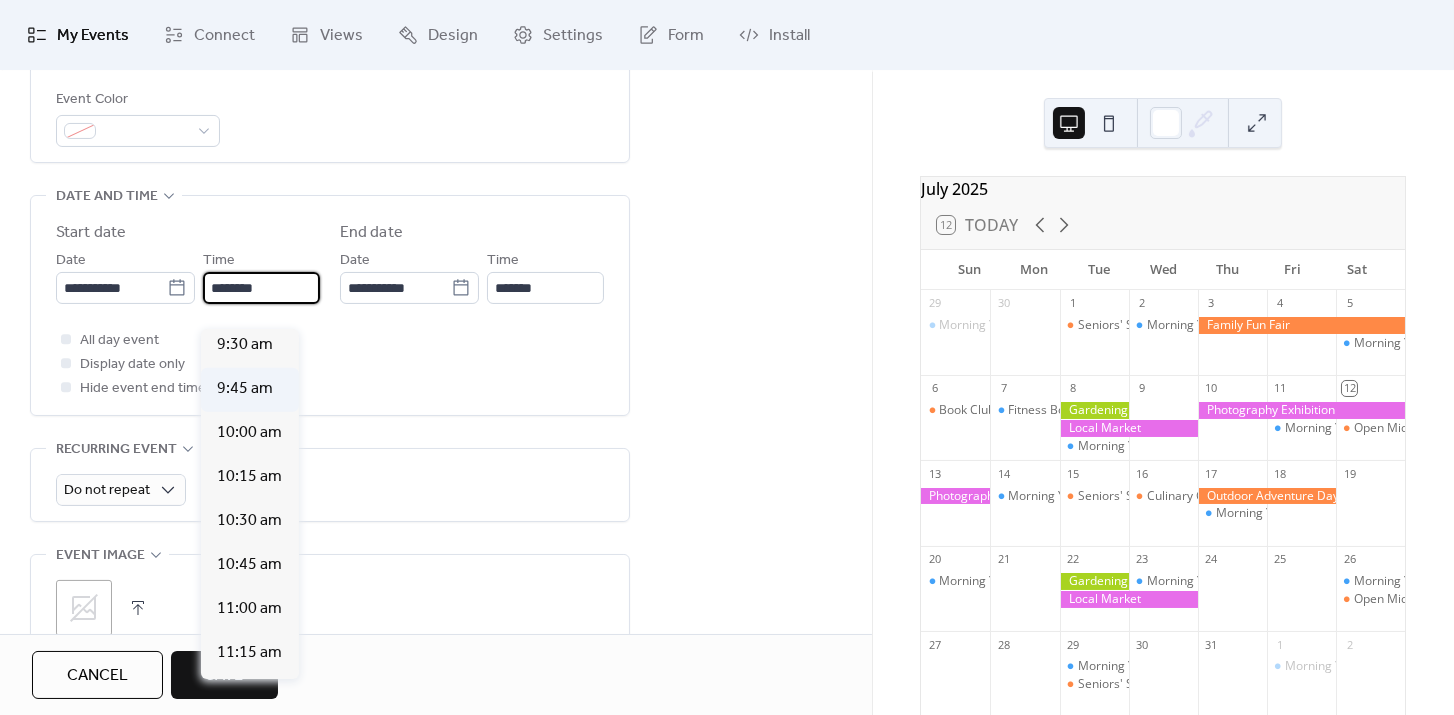 scroll, scrollTop: 1654, scrollLeft: 0, axis: vertical 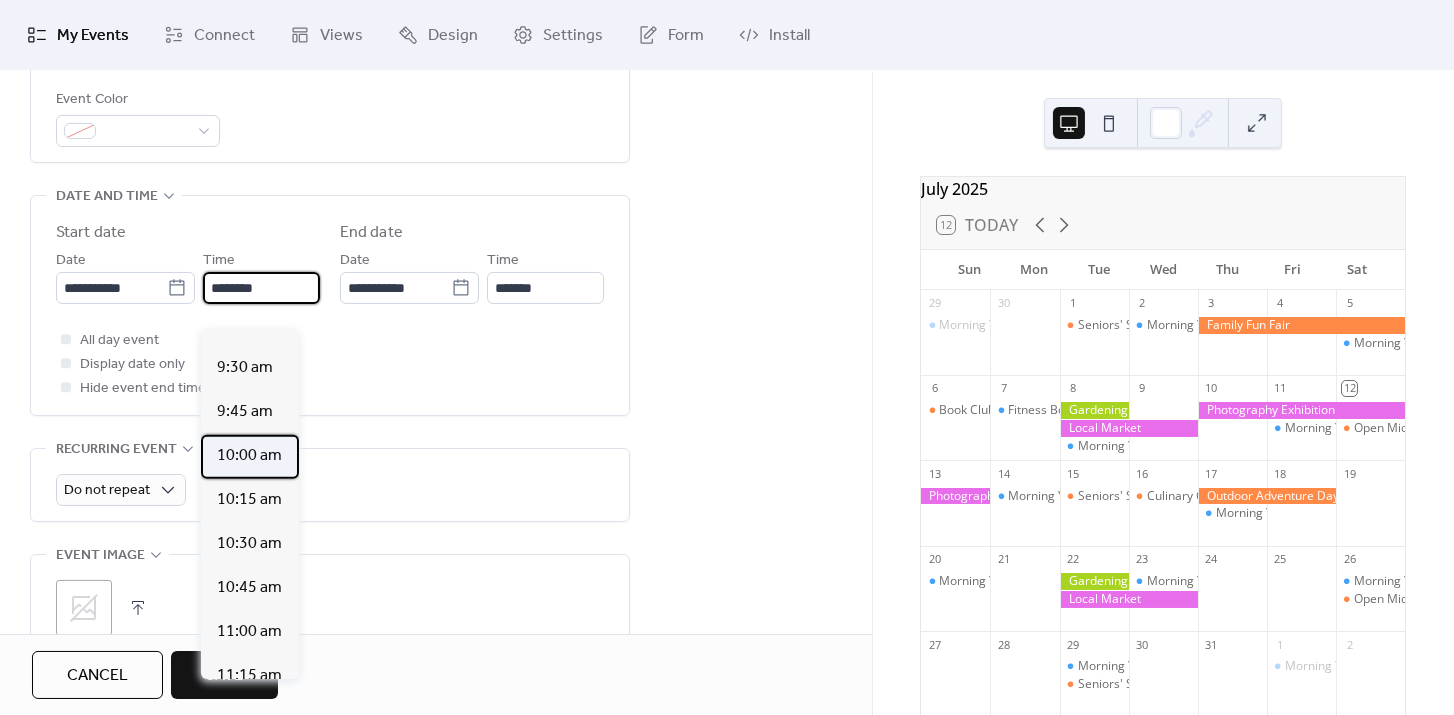 click on "10:00 am" at bounding box center (249, 456) 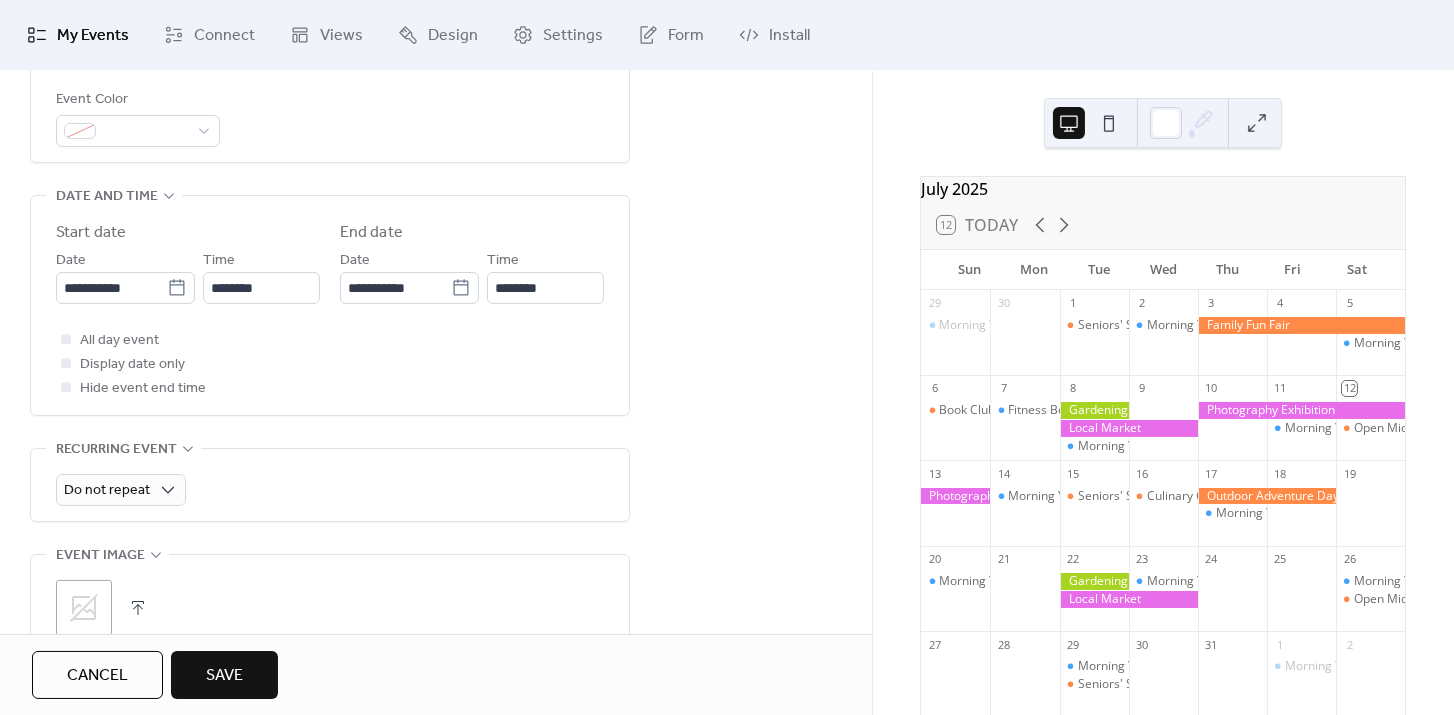 type on "********" 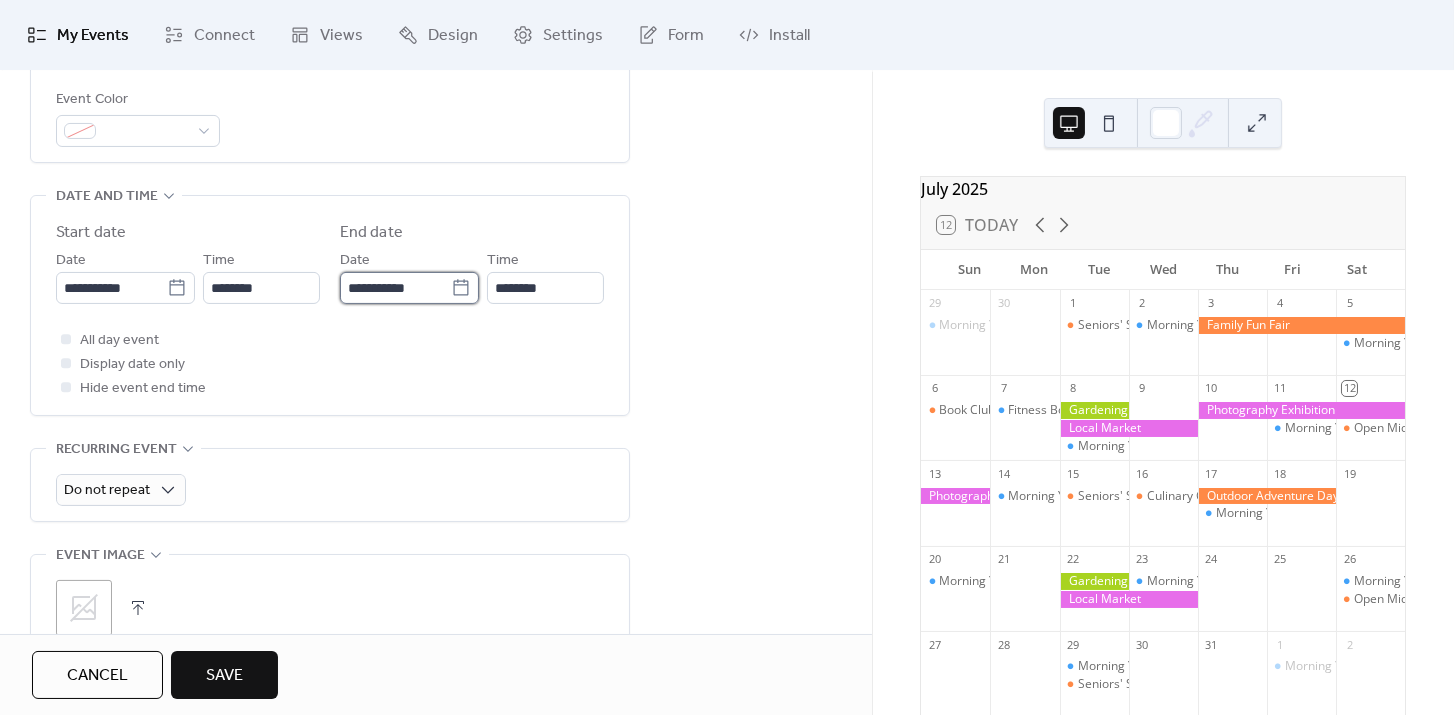 click on "**********" at bounding box center (395, 288) 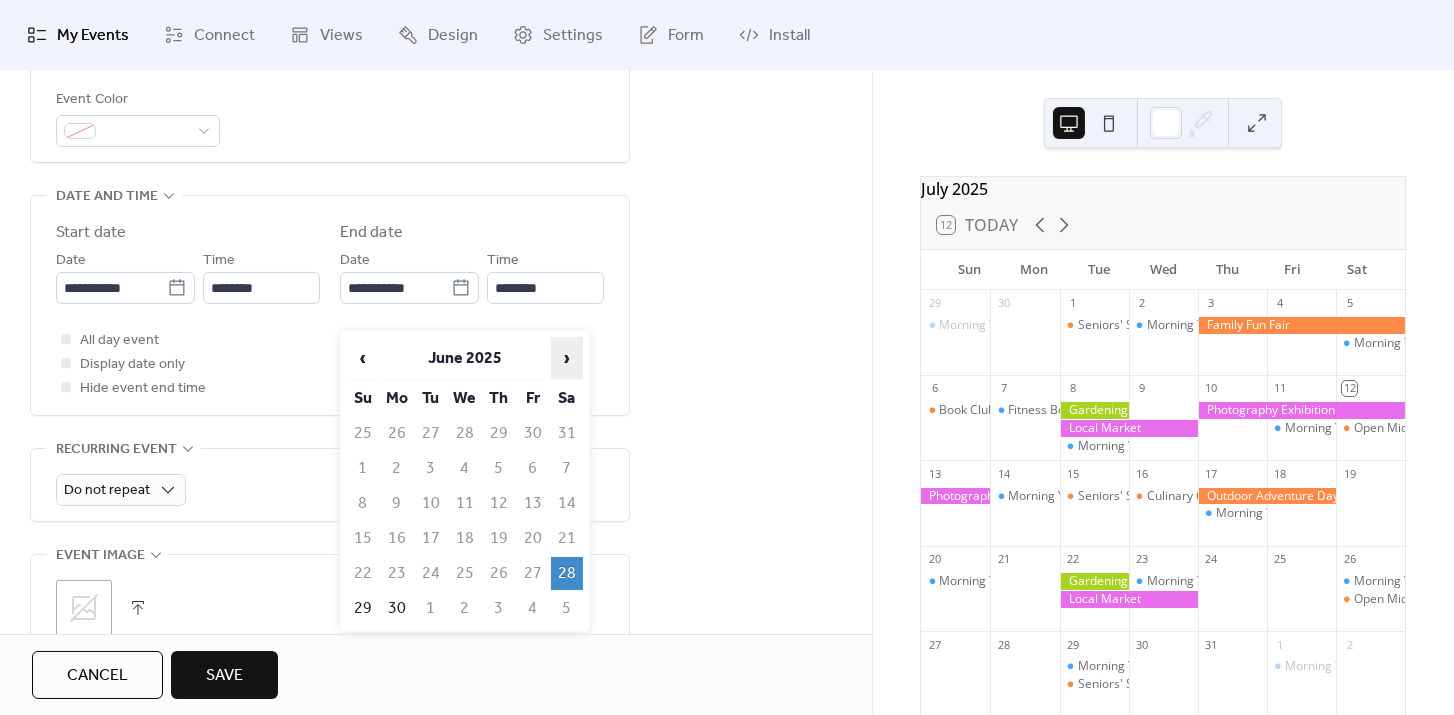 click on "›" at bounding box center [567, 358] 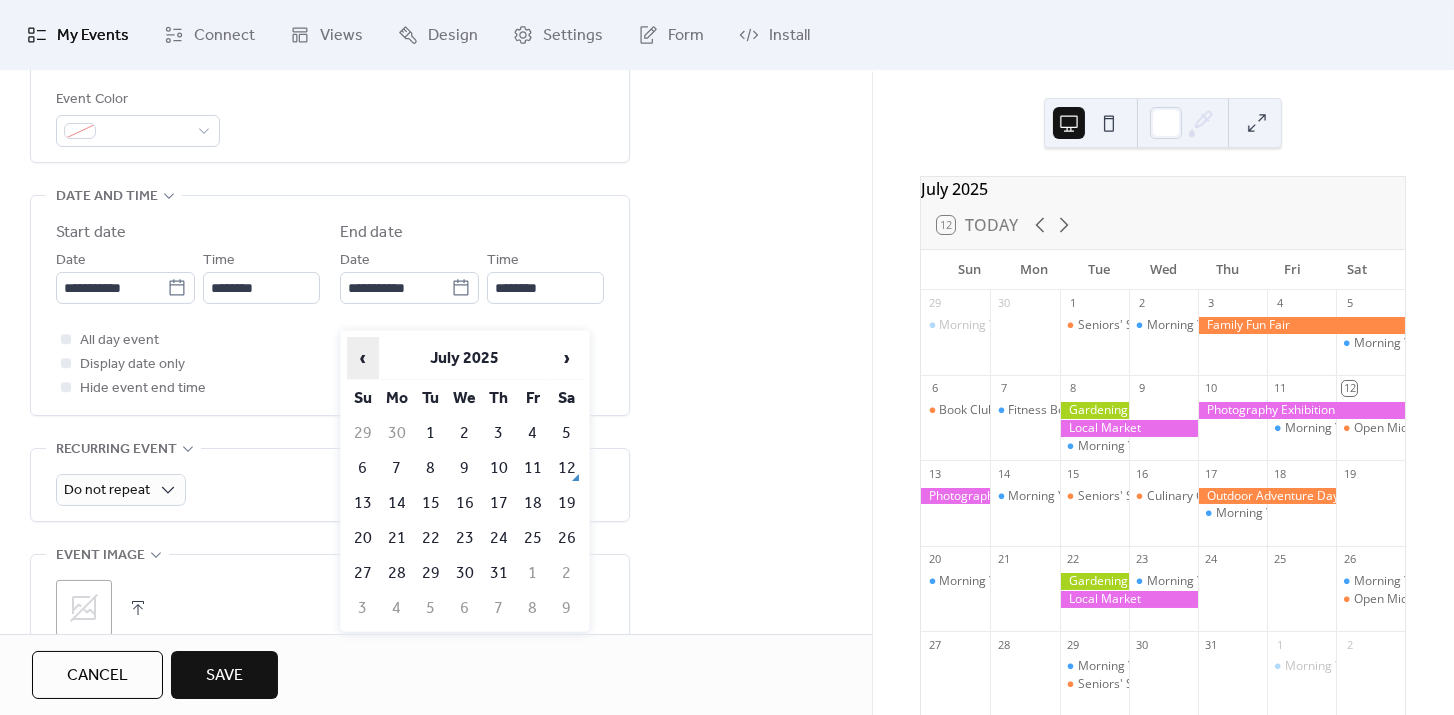 click on "‹" at bounding box center (363, 358) 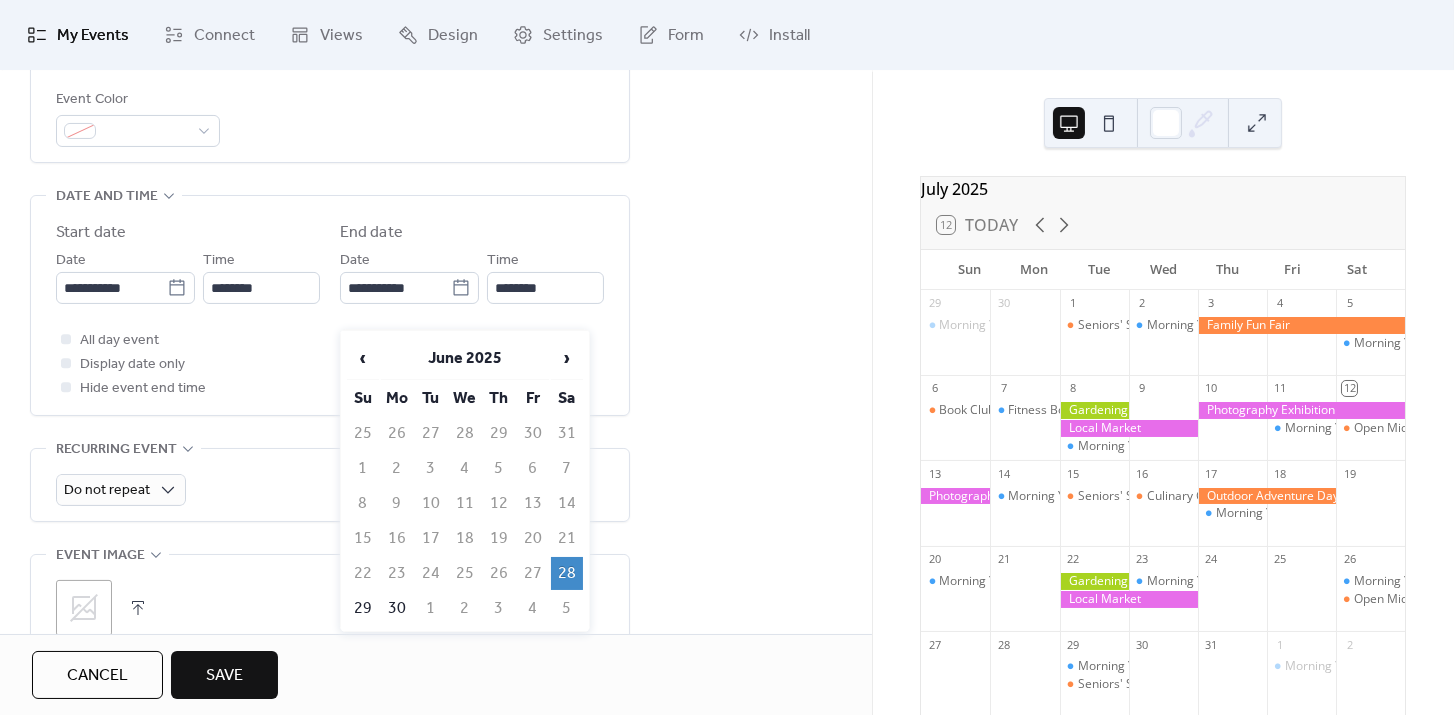 click on "28" at bounding box center (567, 573) 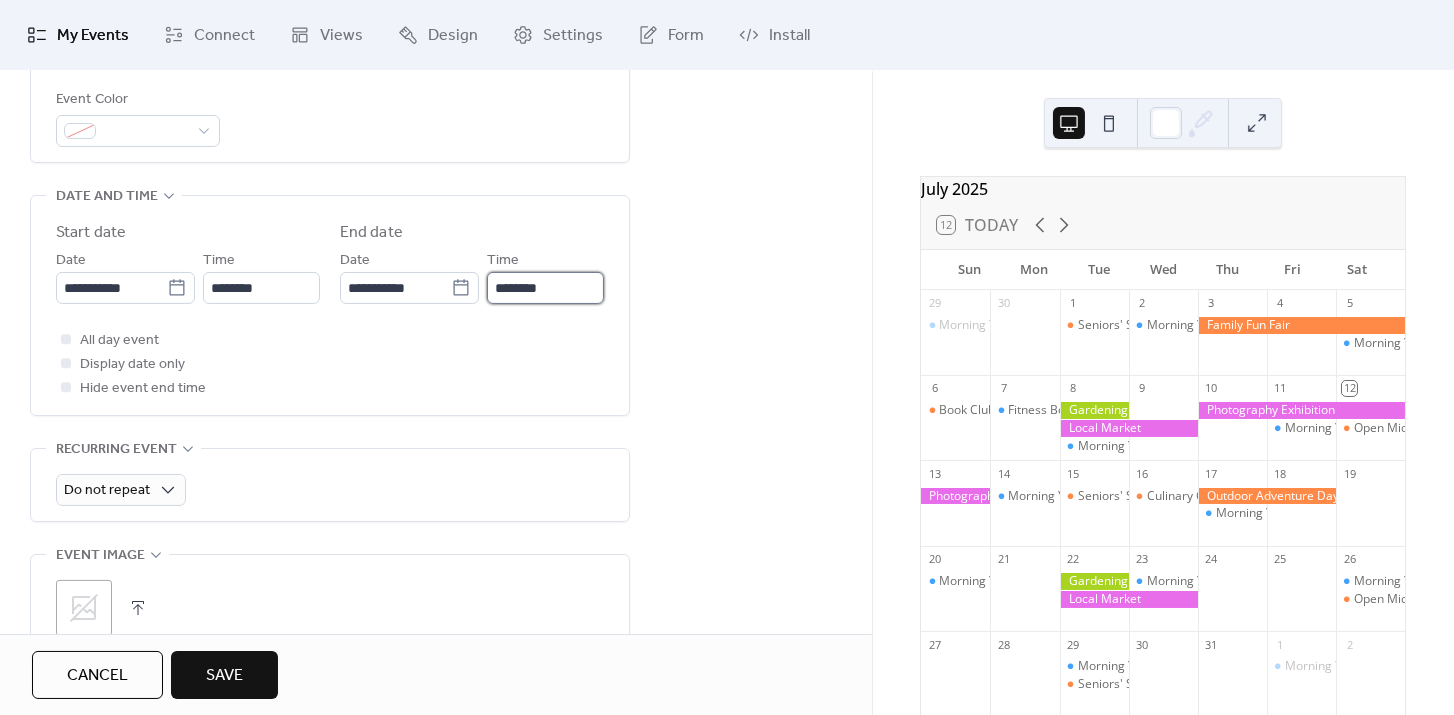 click on "********" at bounding box center (545, 288) 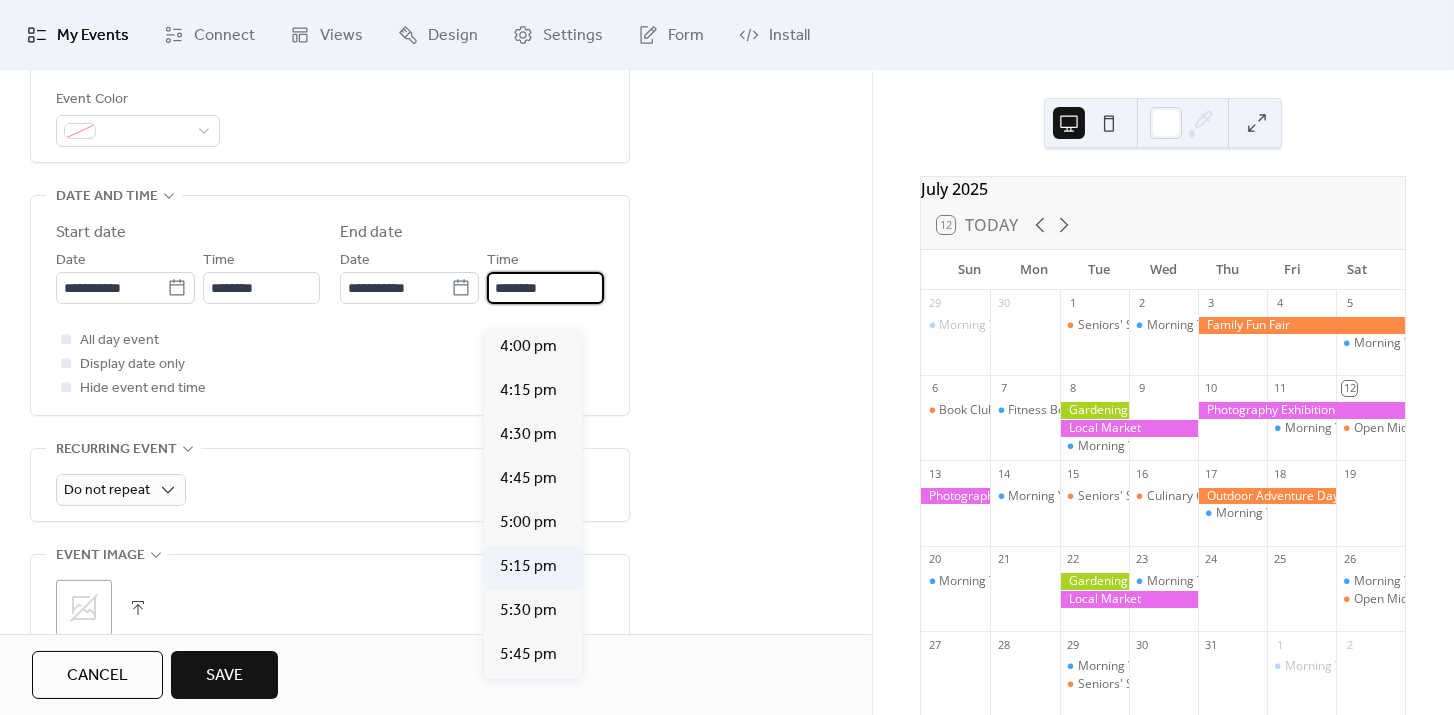 scroll, scrollTop: 1021, scrollLeft: 0, axis: vertical 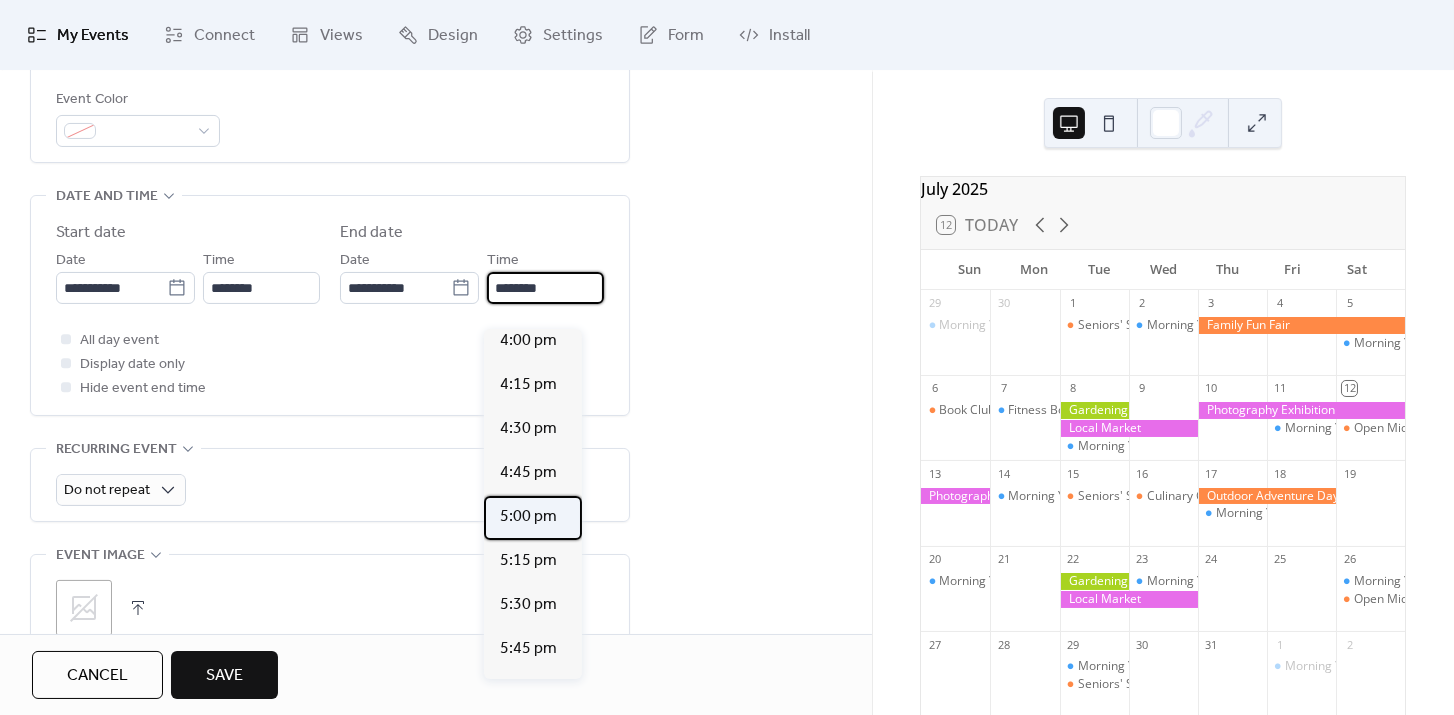 click on "5:00 pm" at bounding box center (528, 517) 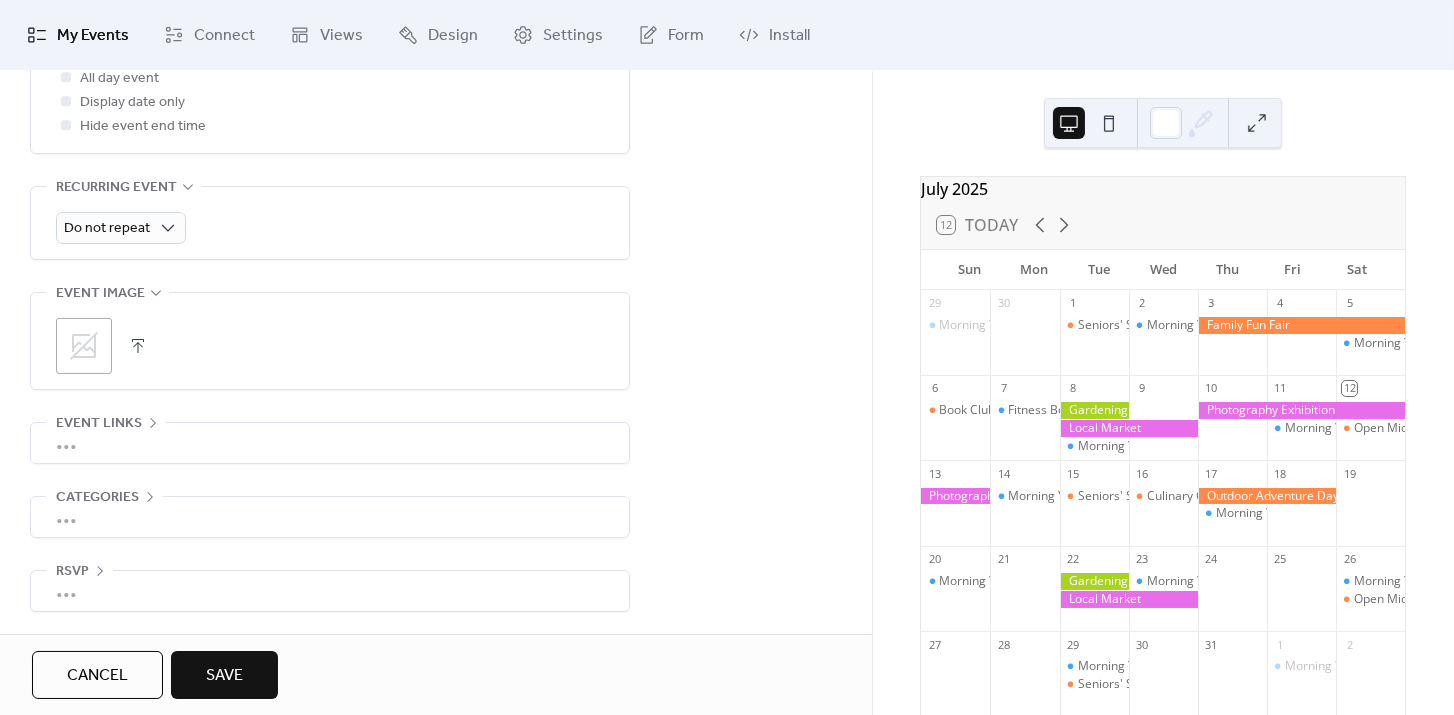 scroll, scrollTop: 856, scrollLeft: 0, axis: vertical 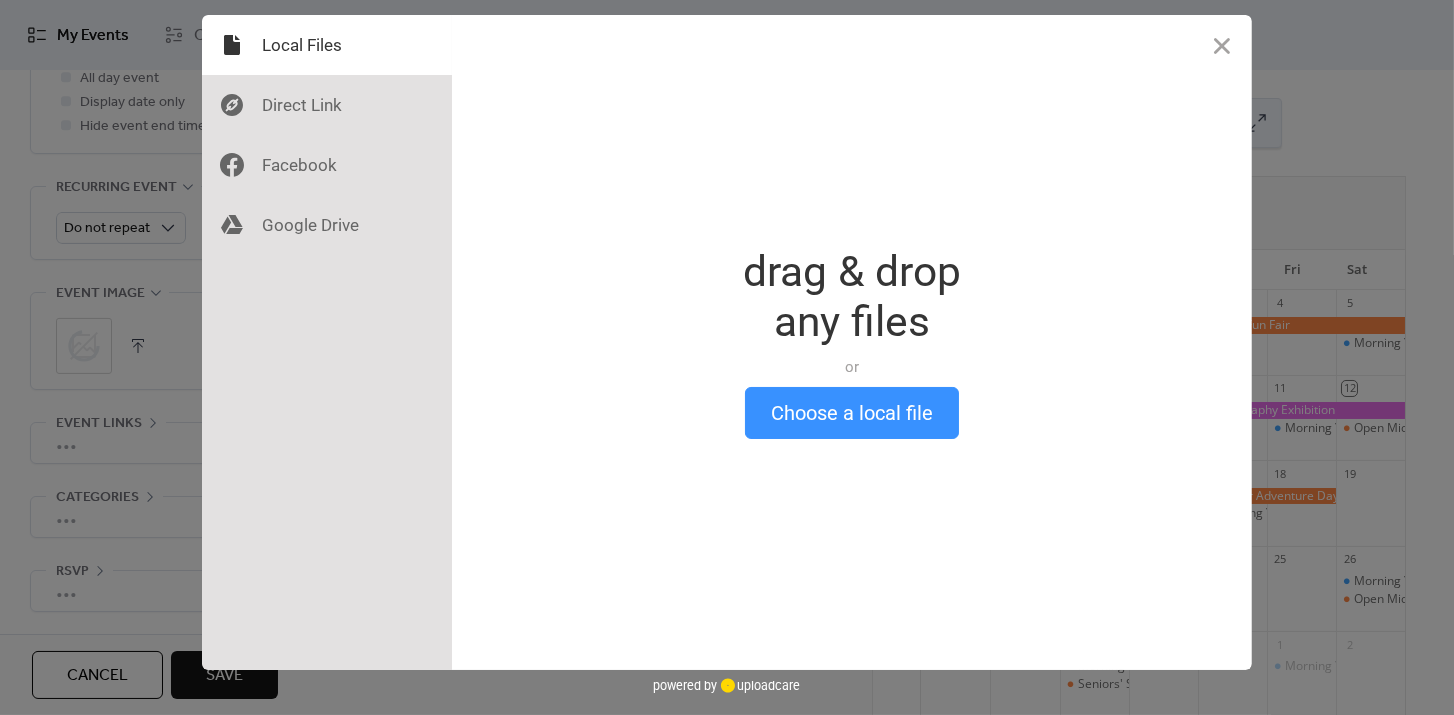 click on "Choose a local file" at bounding box center (852, 413) 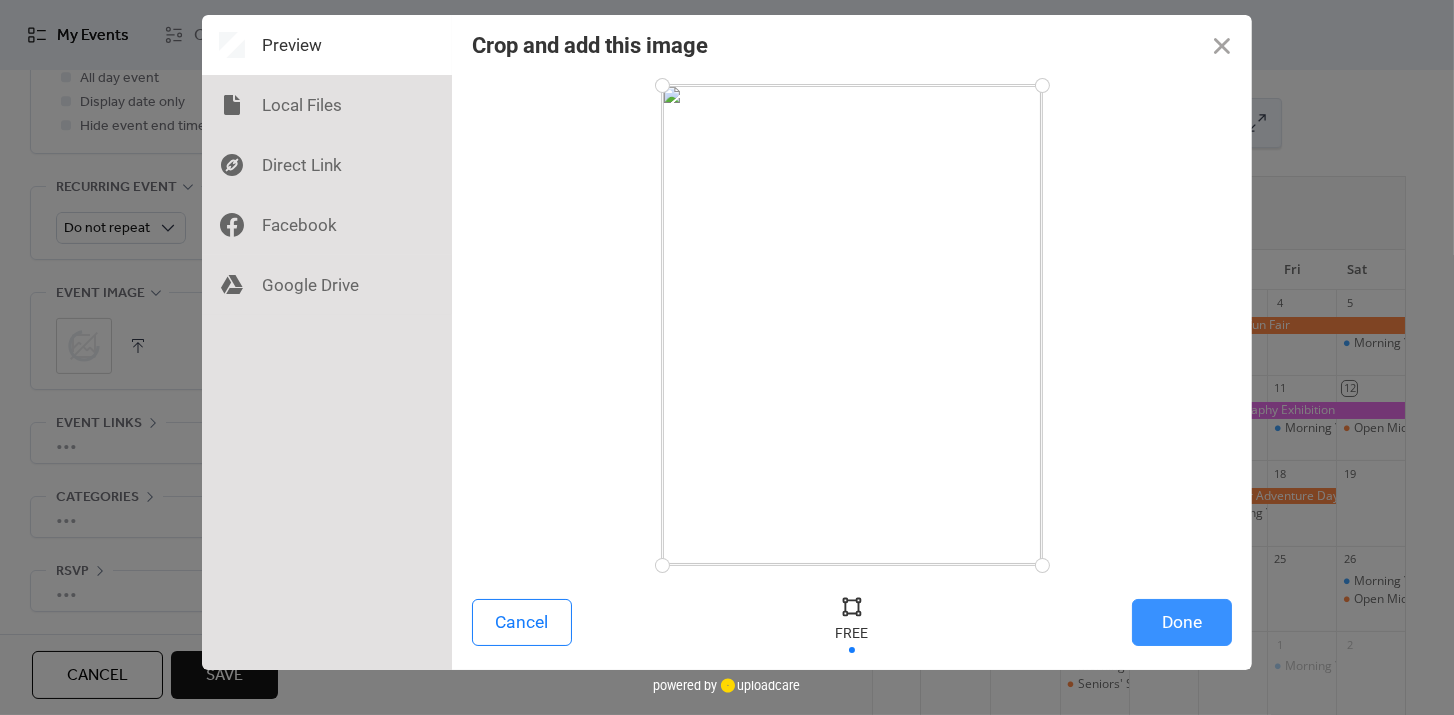 click on "Done" at bounding box center [1182, 622] 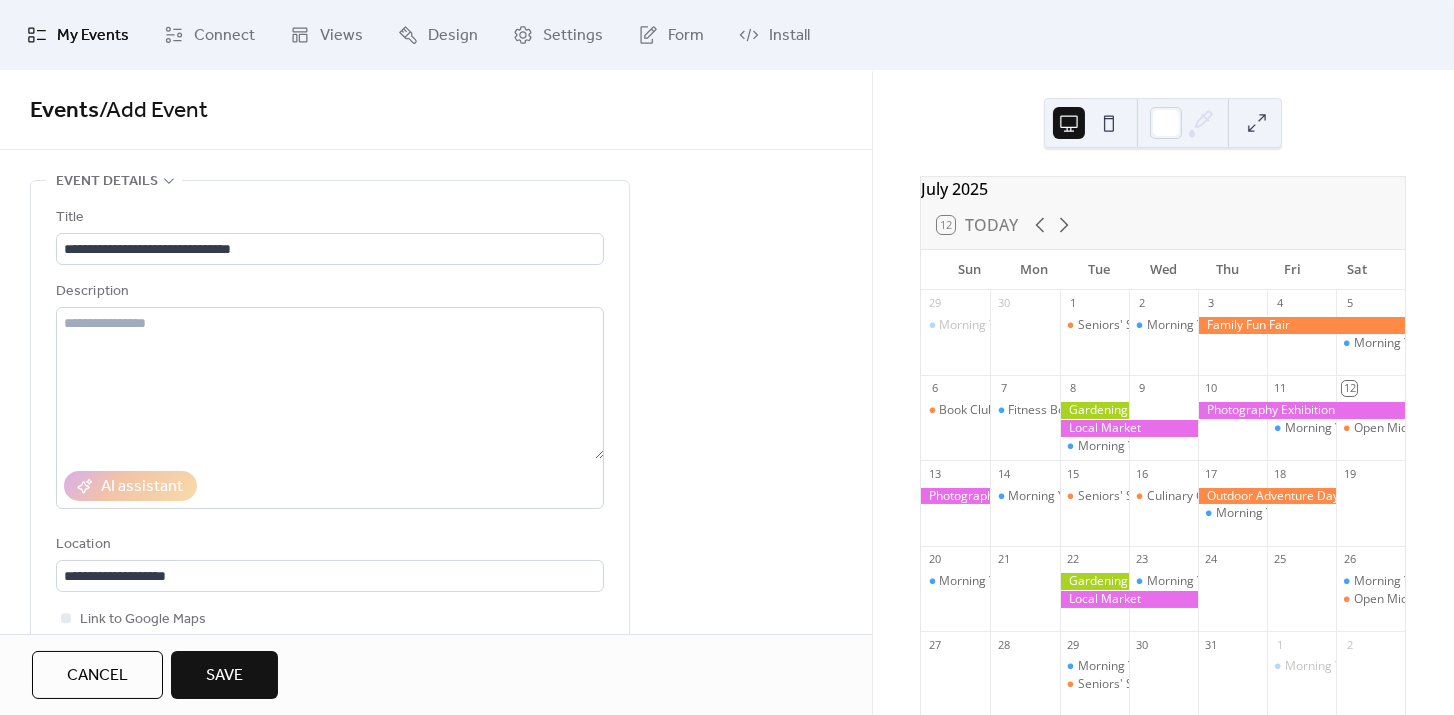 scroll, scrollTop: 0, scrollLeft: 0, axis: both 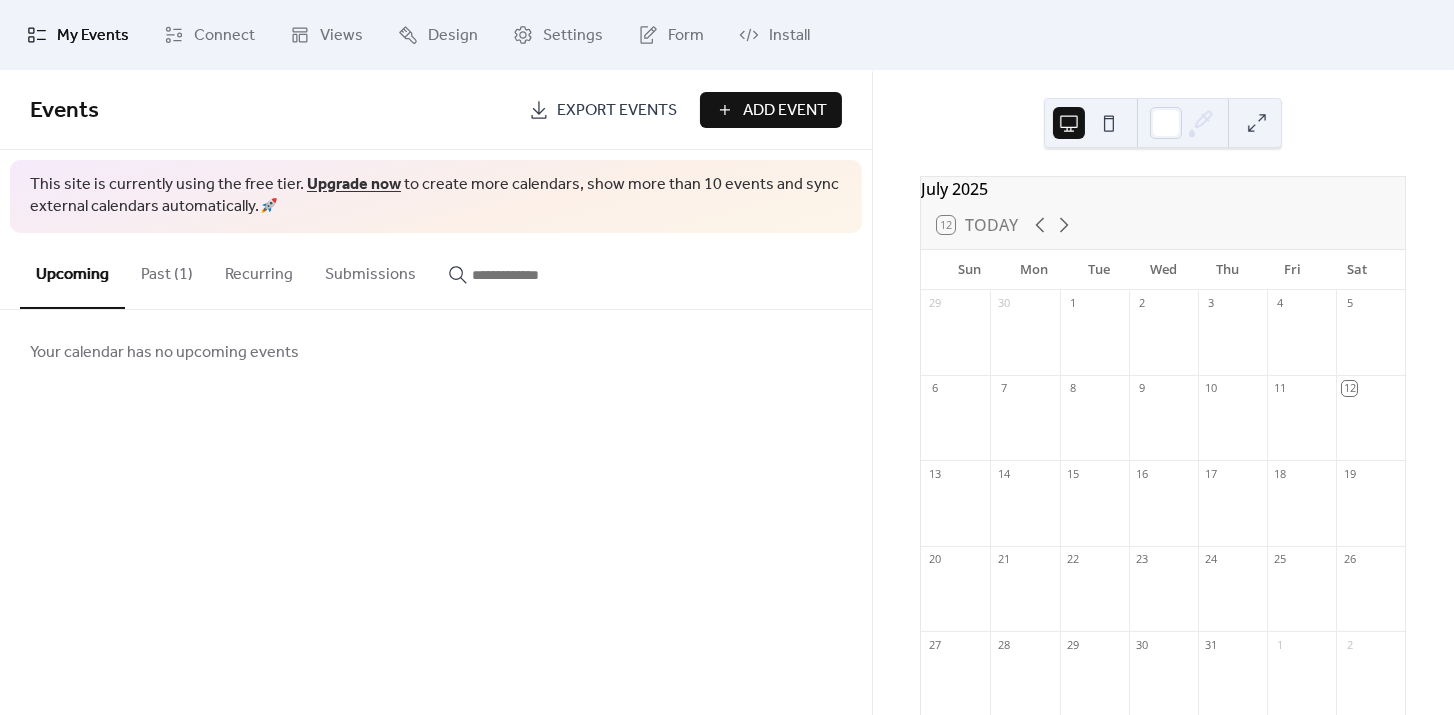 click on "Past  (1)" at bounding box center (167, 270) 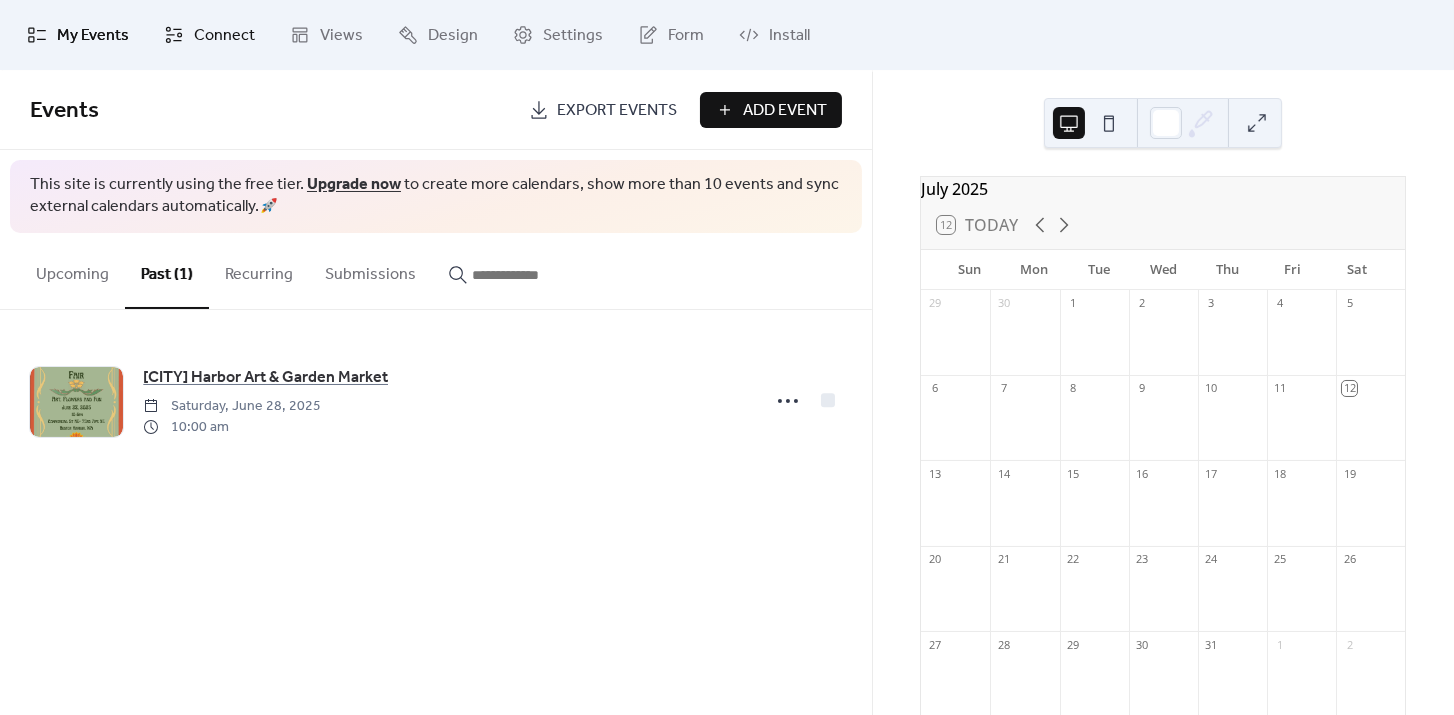 click on "Connect" at bounding box center [224, 36] 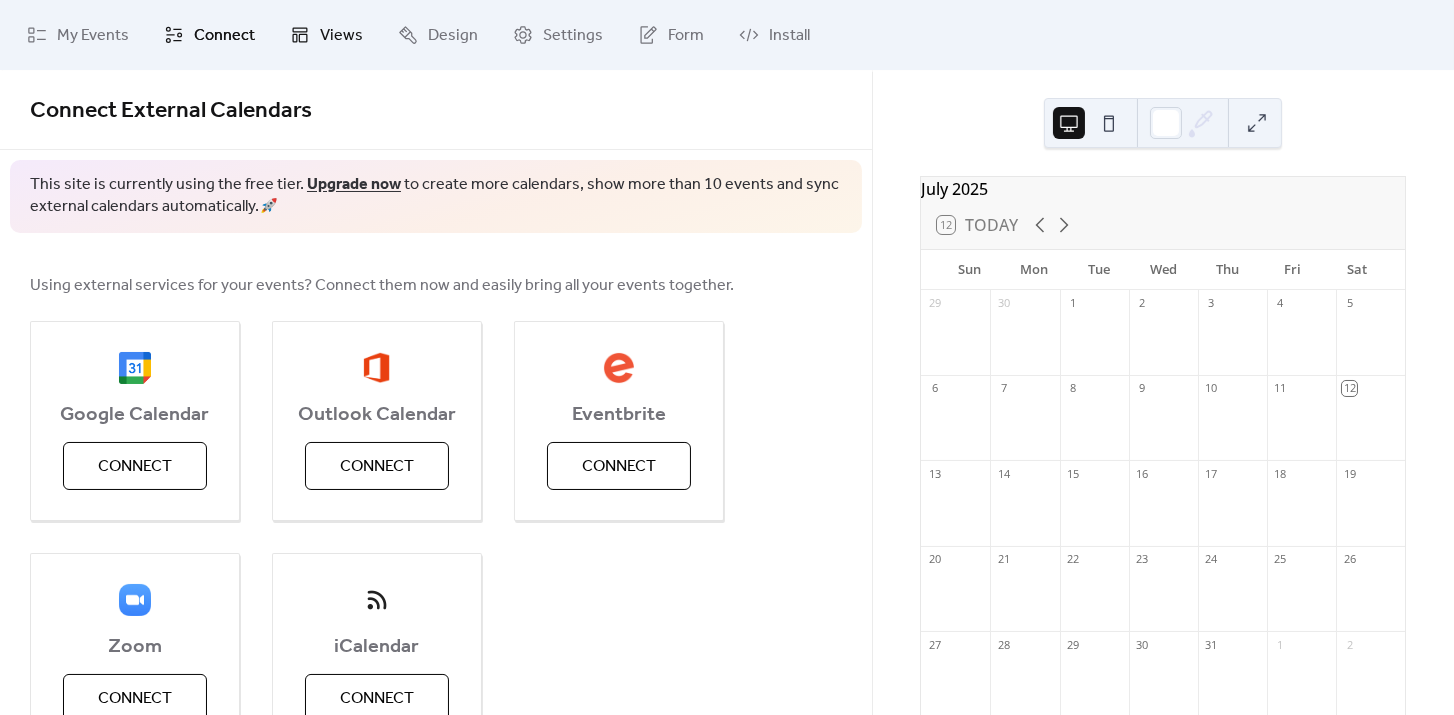 click on "Views" at bounding box center [341, 36] 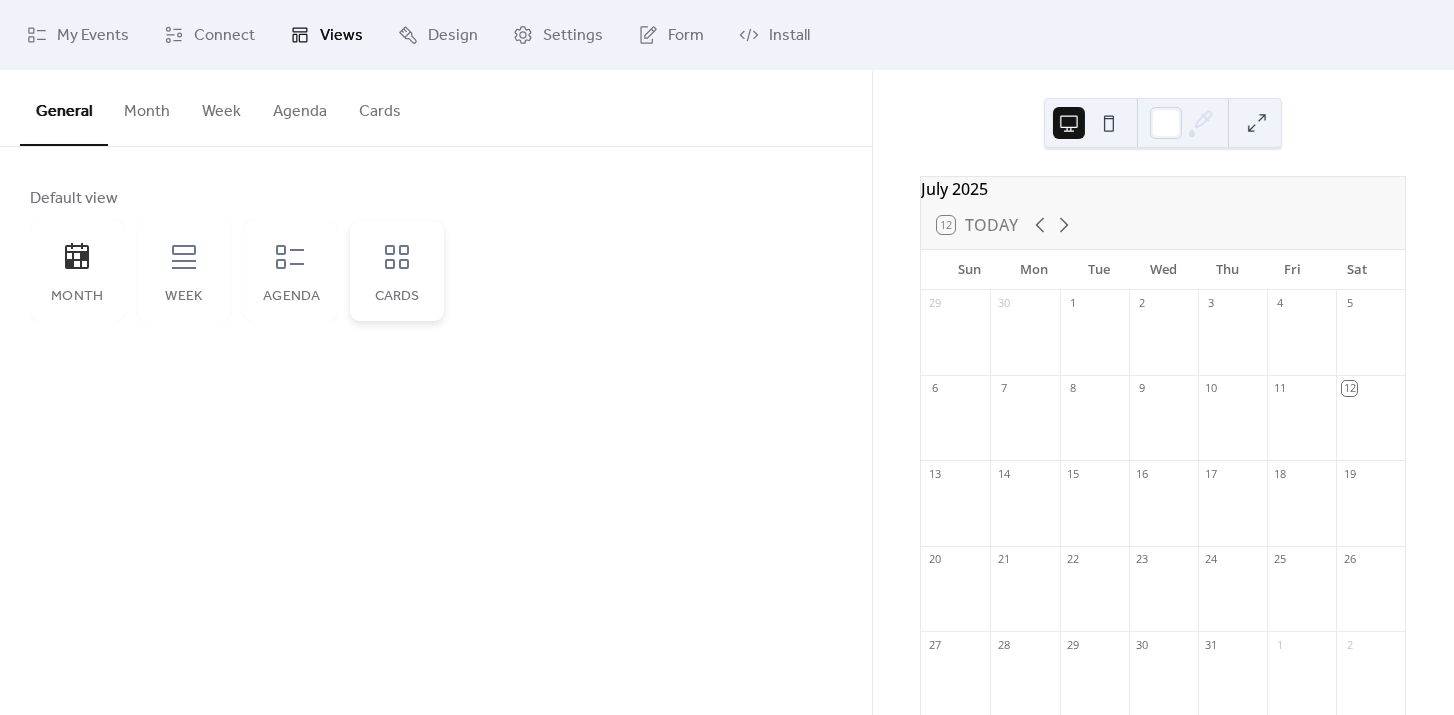 click 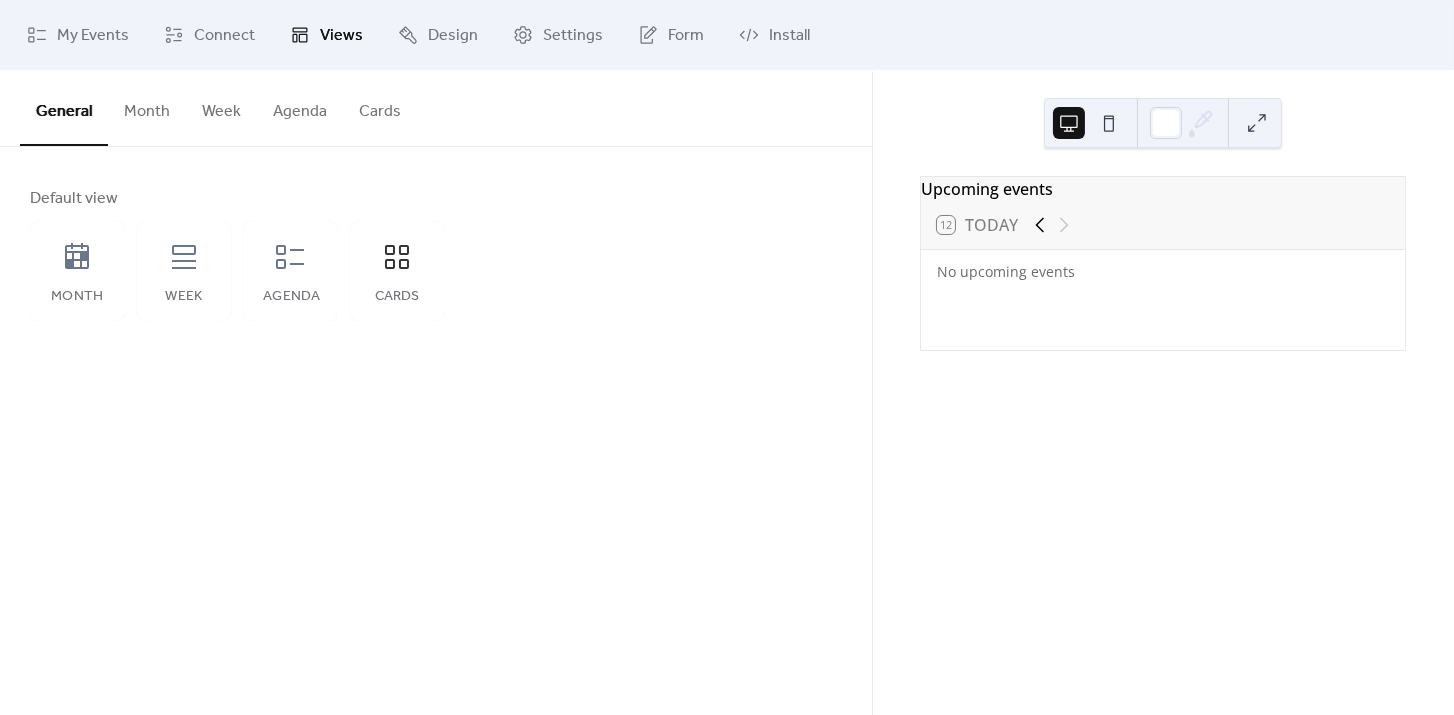 click 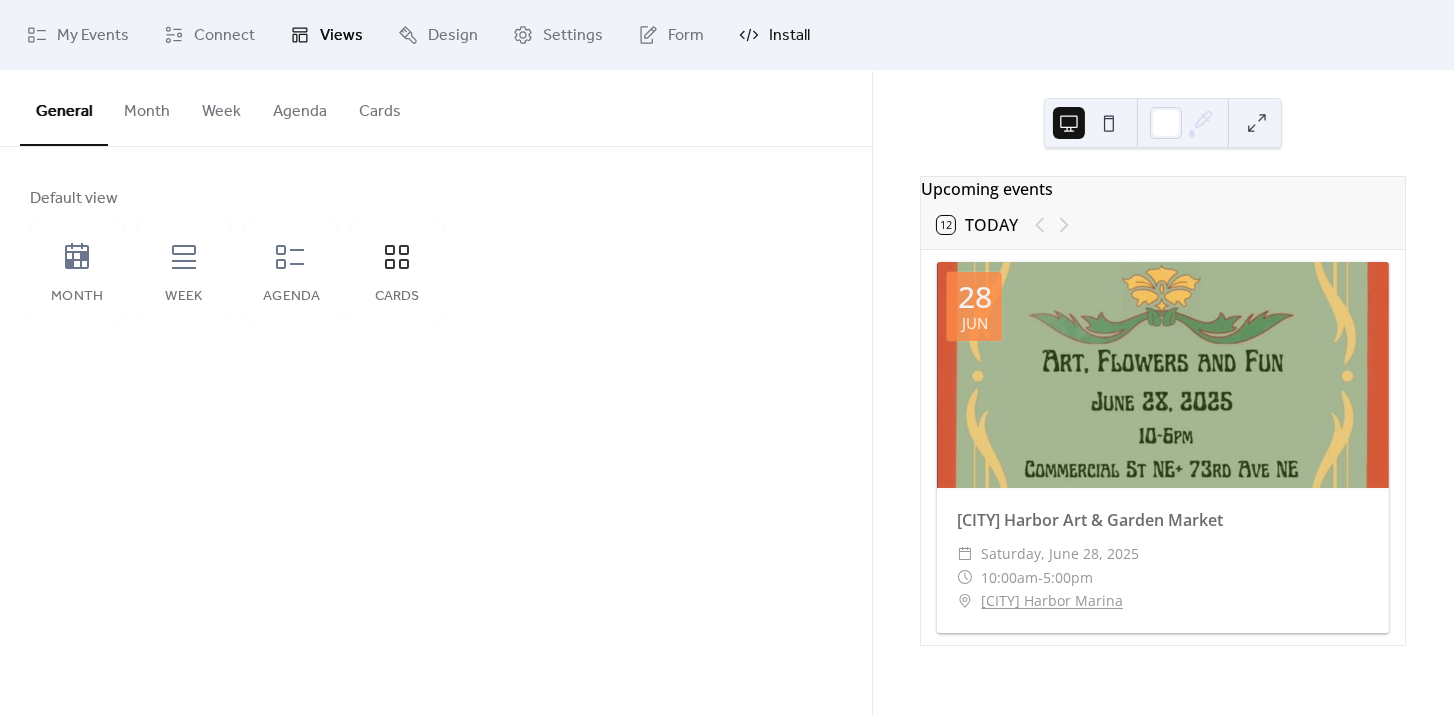 click on "Install" at bounding box center [789, 36] 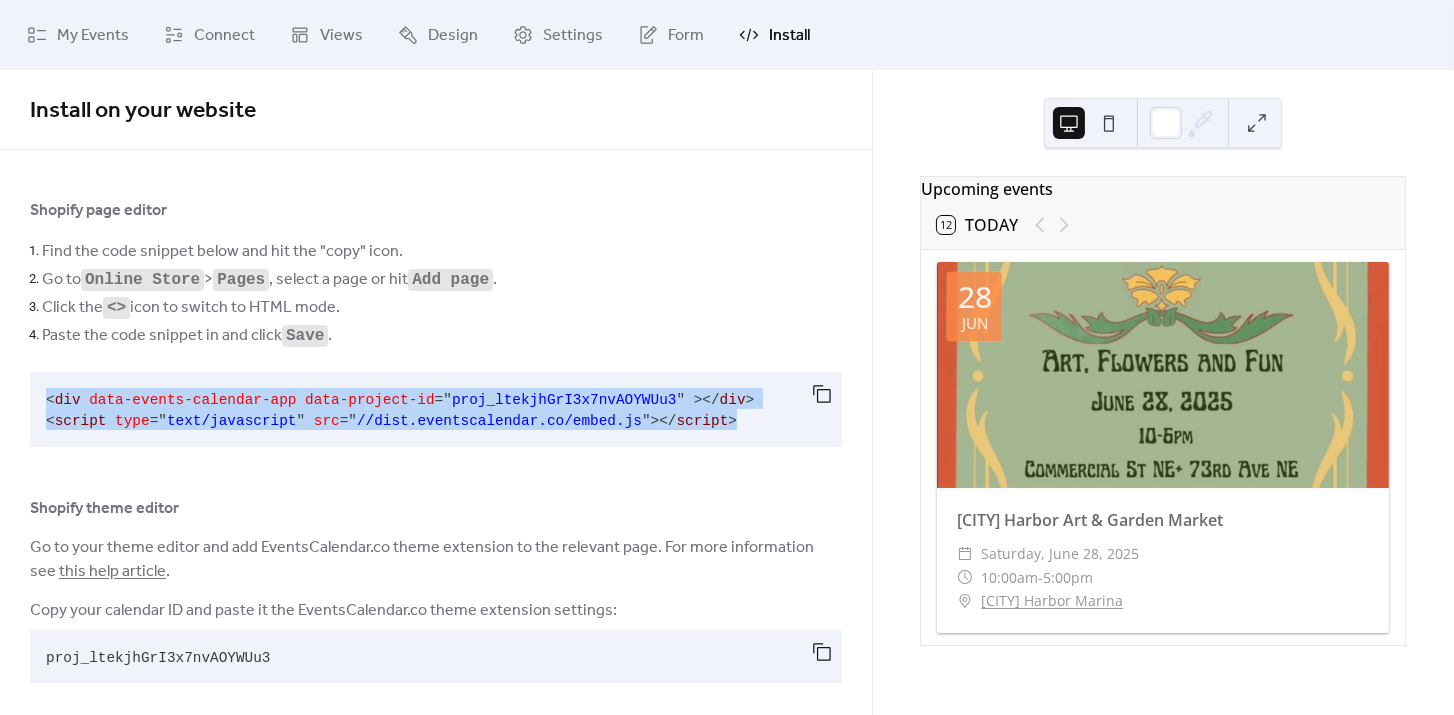 drag, startPoint x: 767, startPoint y: 421, endPoint x: 30, endPoint y: 408, distance: 737.1146 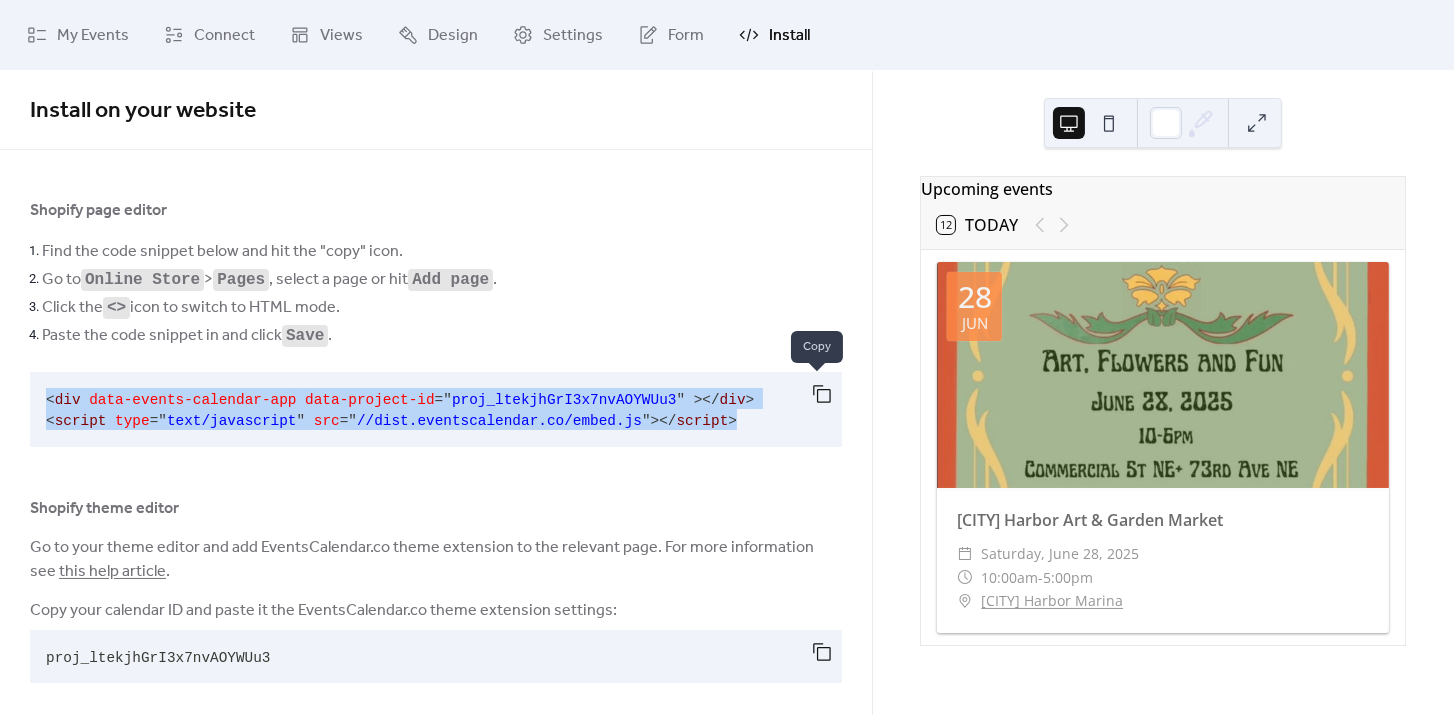 click at bounding box center (822, 394) 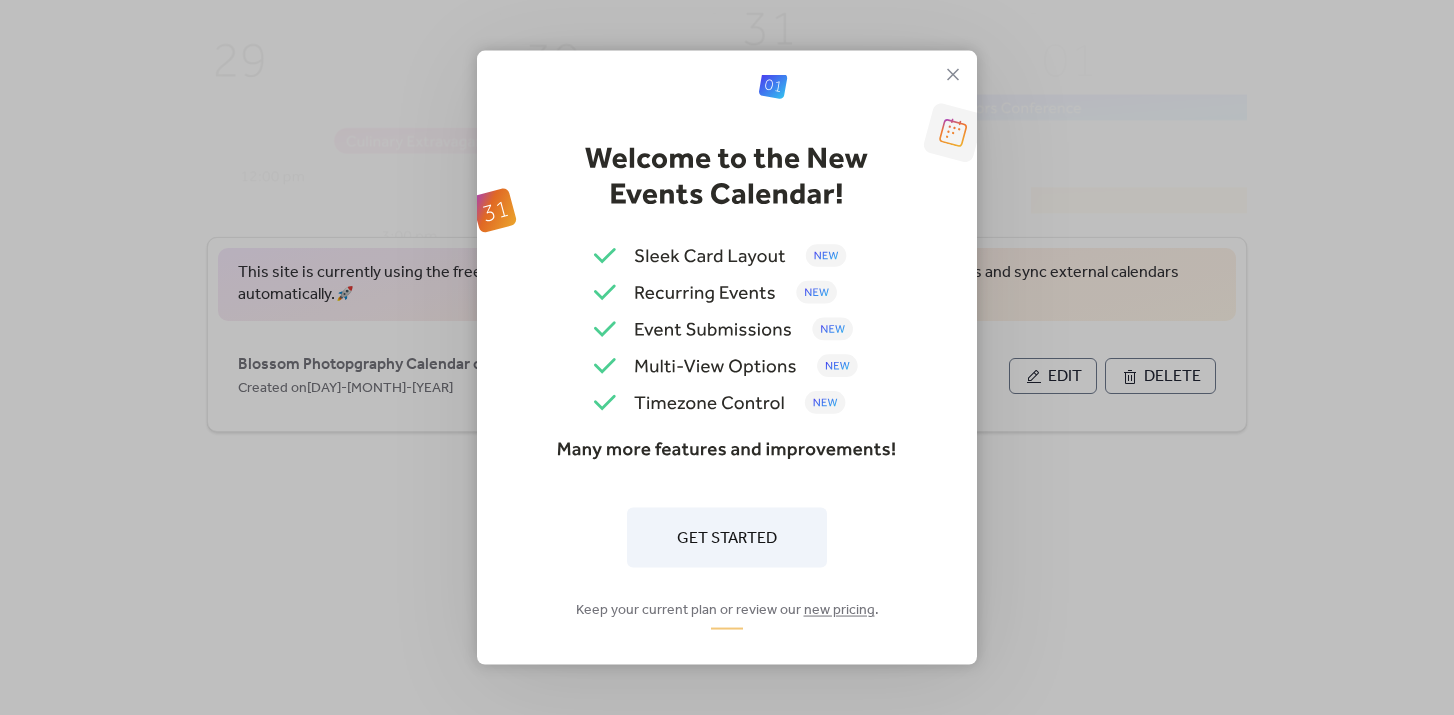 scroll, scrollTop: 0, scrollLeft: 0, axis: both 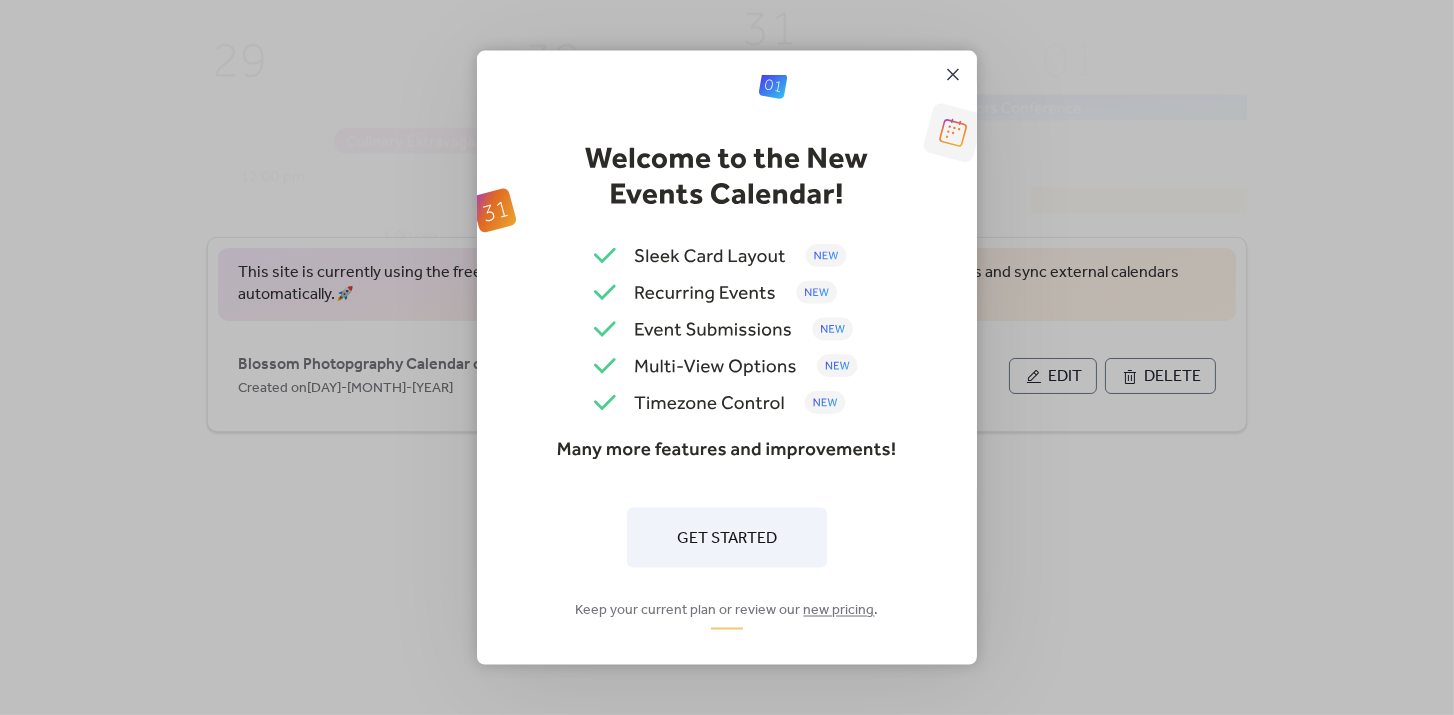 click 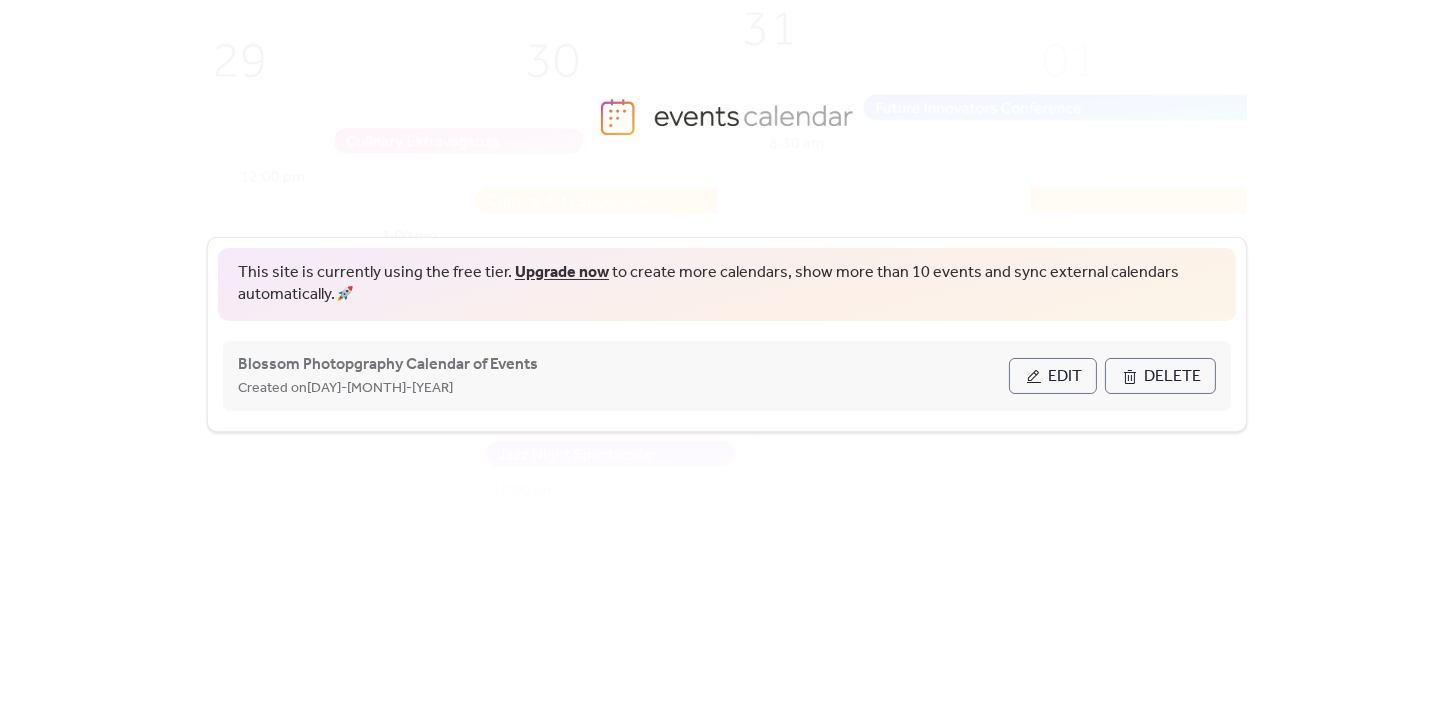 click on "Edit" at bounding box center (1065, 377) 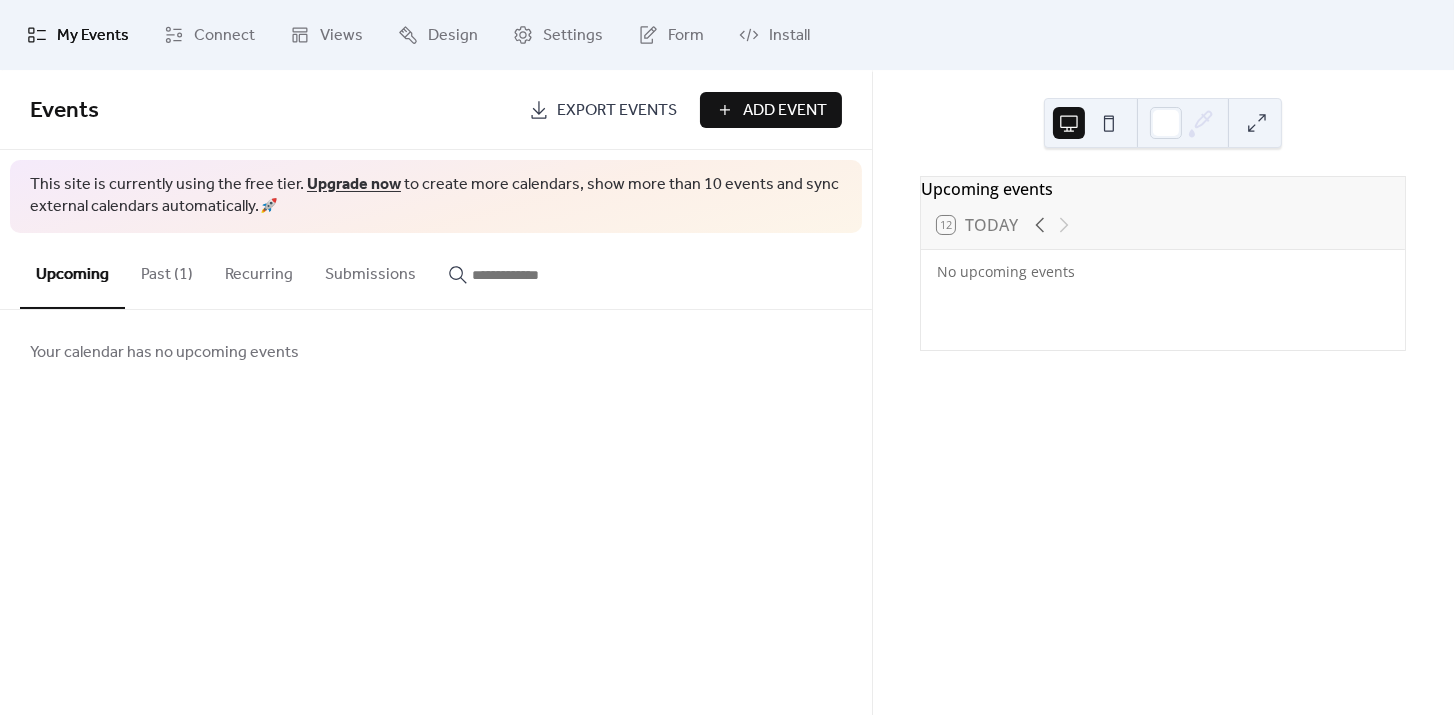 click on "Past  (1)" at bounding box center [167, 270] 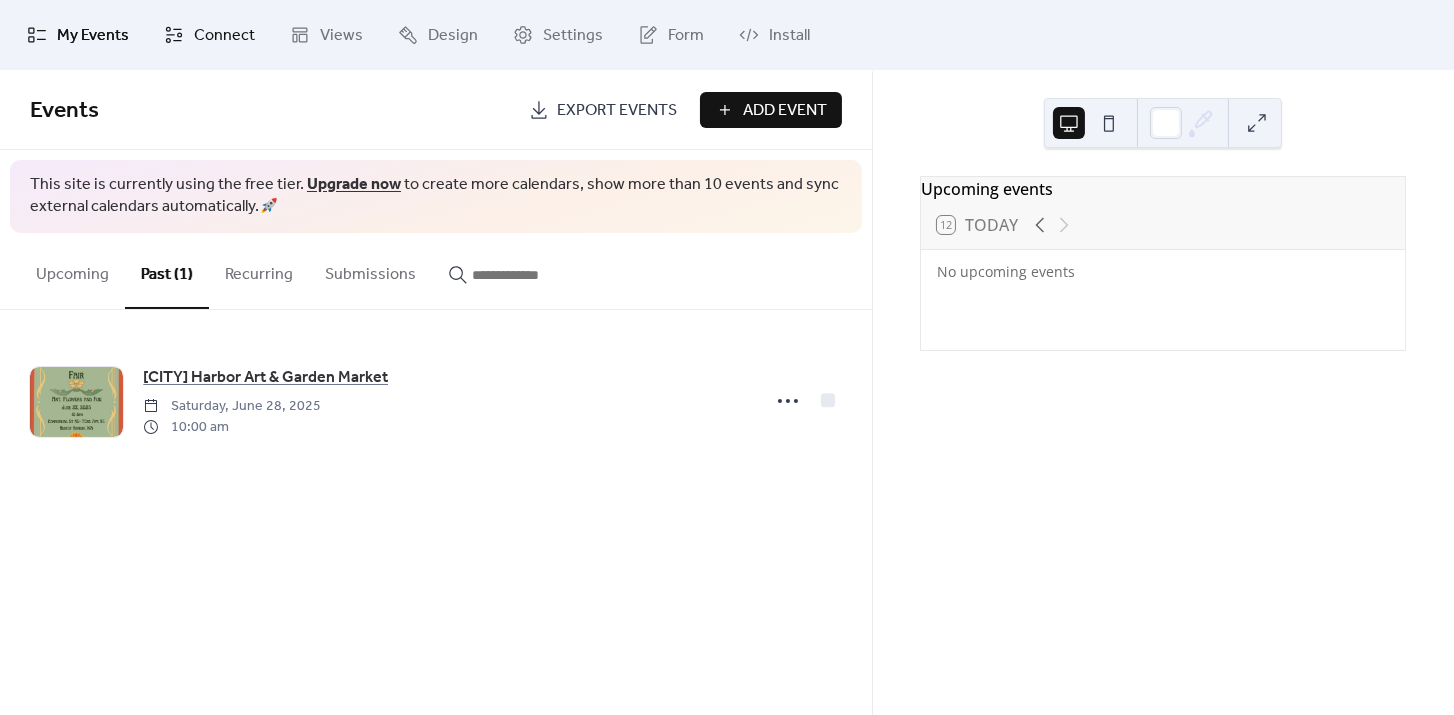 click on "Connect" at bounding box center [224, 36] 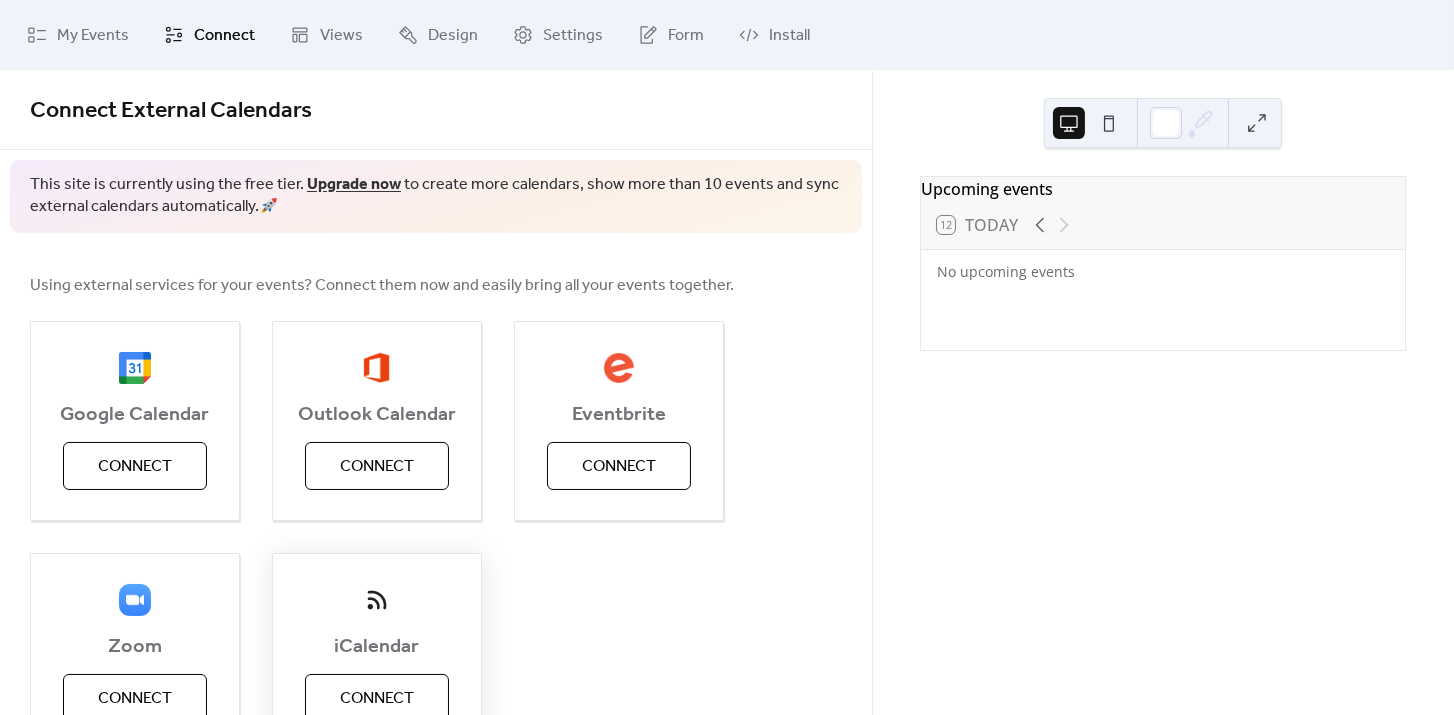 scroll, scrollTop: 0, scrollLeft: 0, axis: both 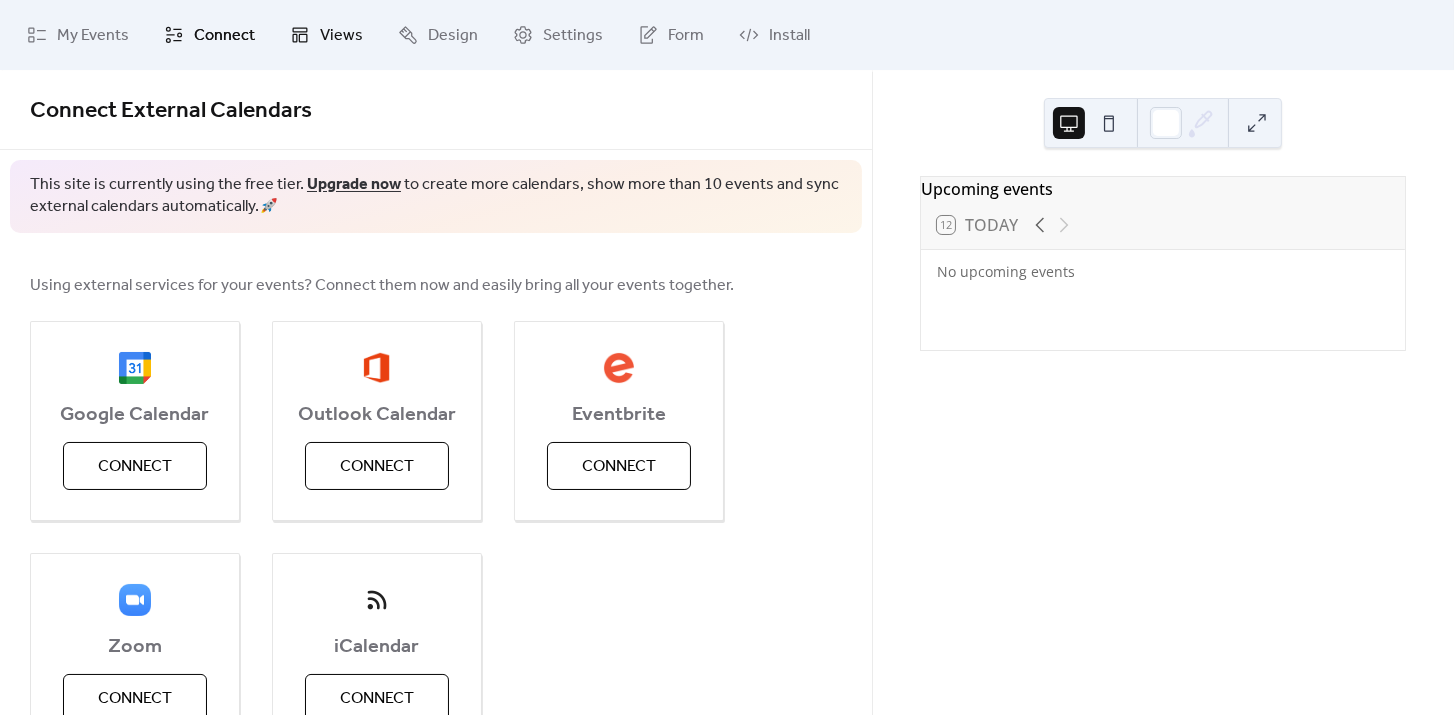 click on "Views" at bounding box center [341, 36] 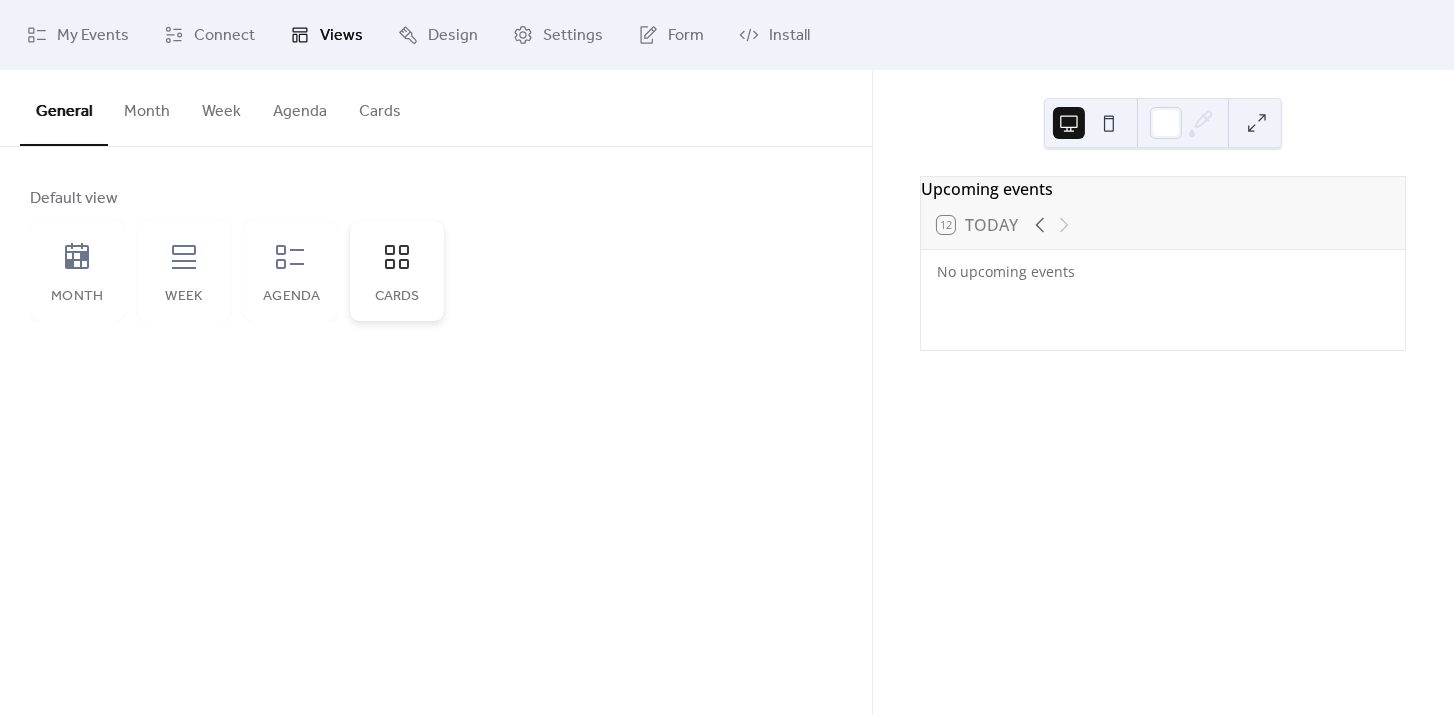 click on "Cards" at bounding box center (397, 297) 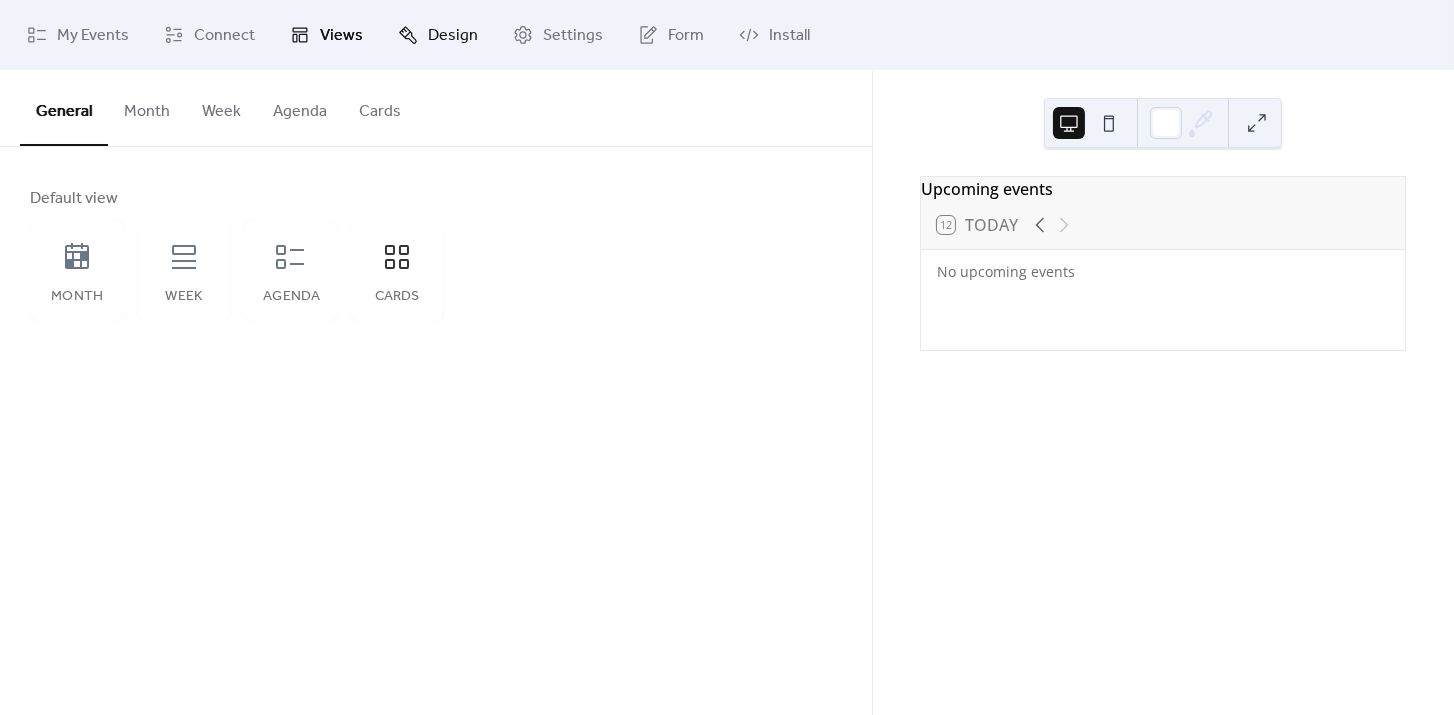click on "Design" at bounding box center [453, 36] 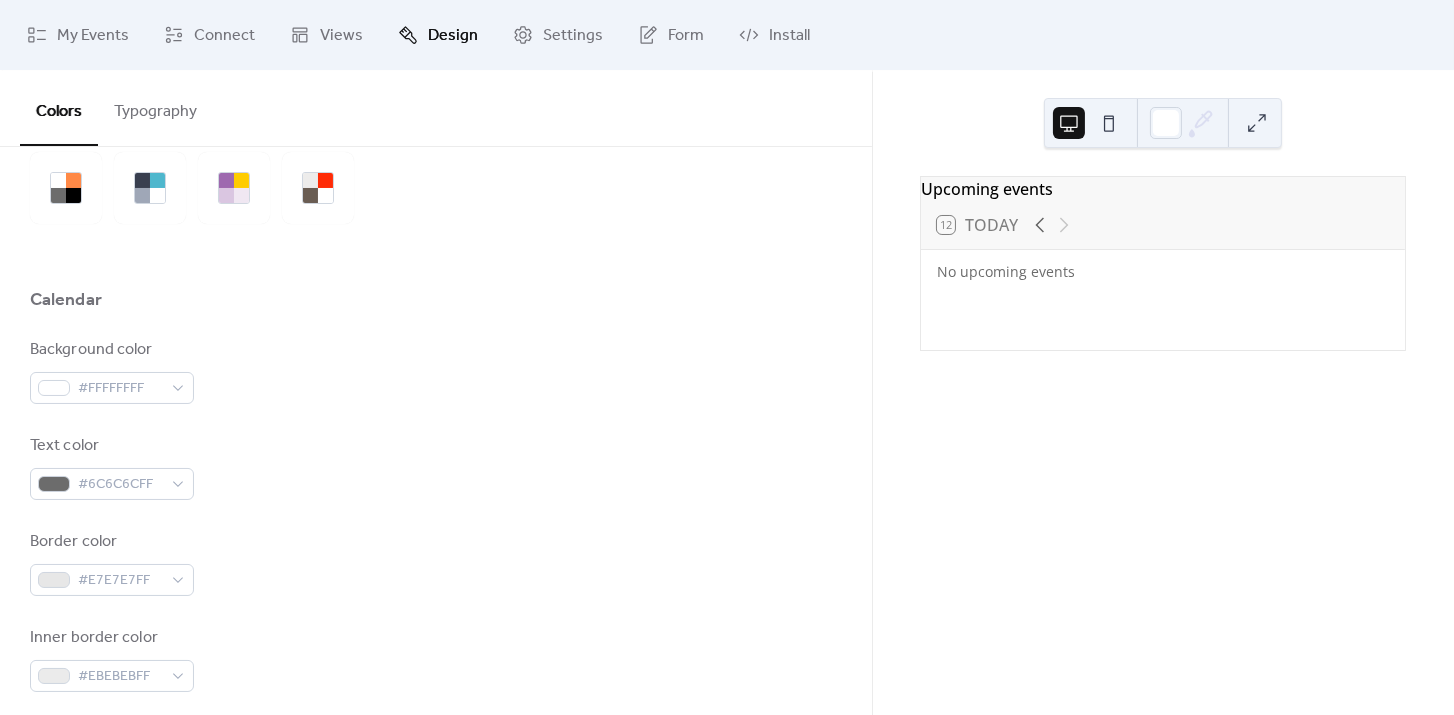 scroll, scrollTop: 89, scrollLeft: 0, axis: vertical 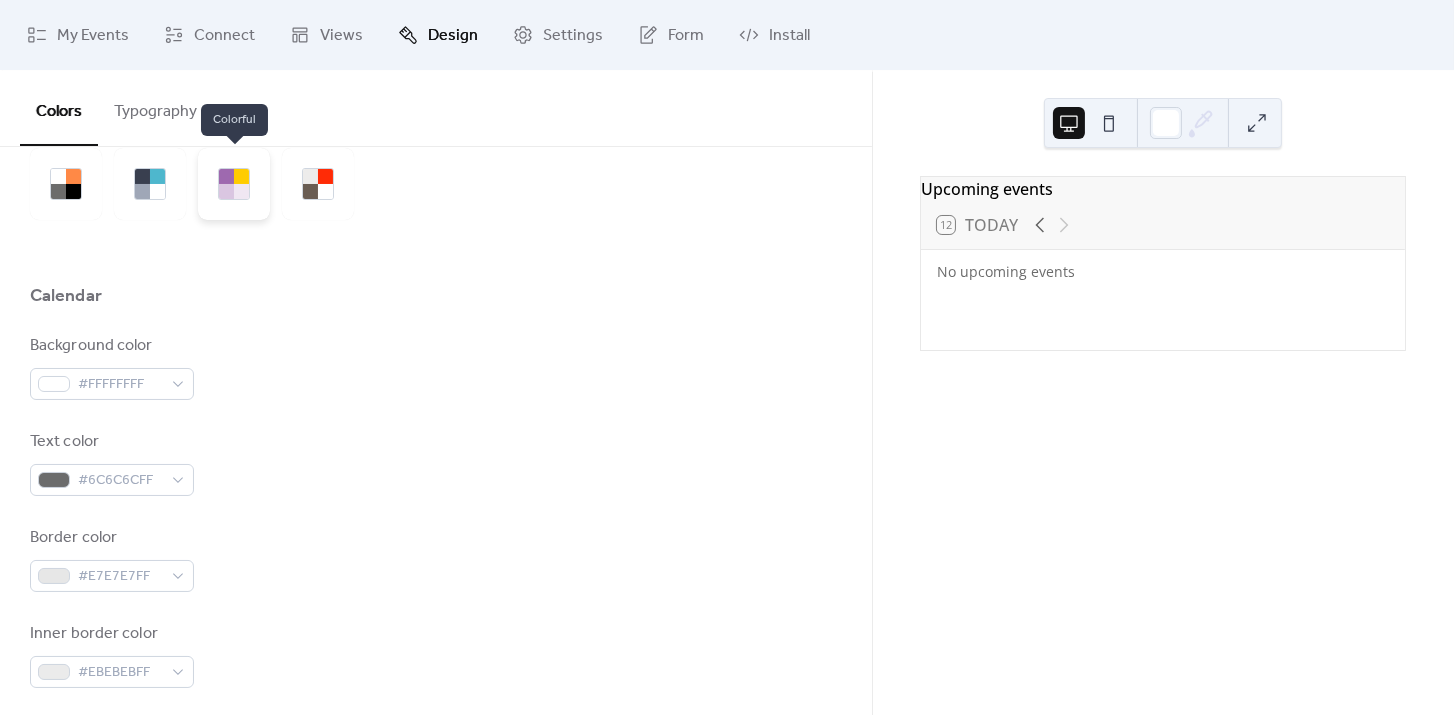 click at bounding box center [226, 191] 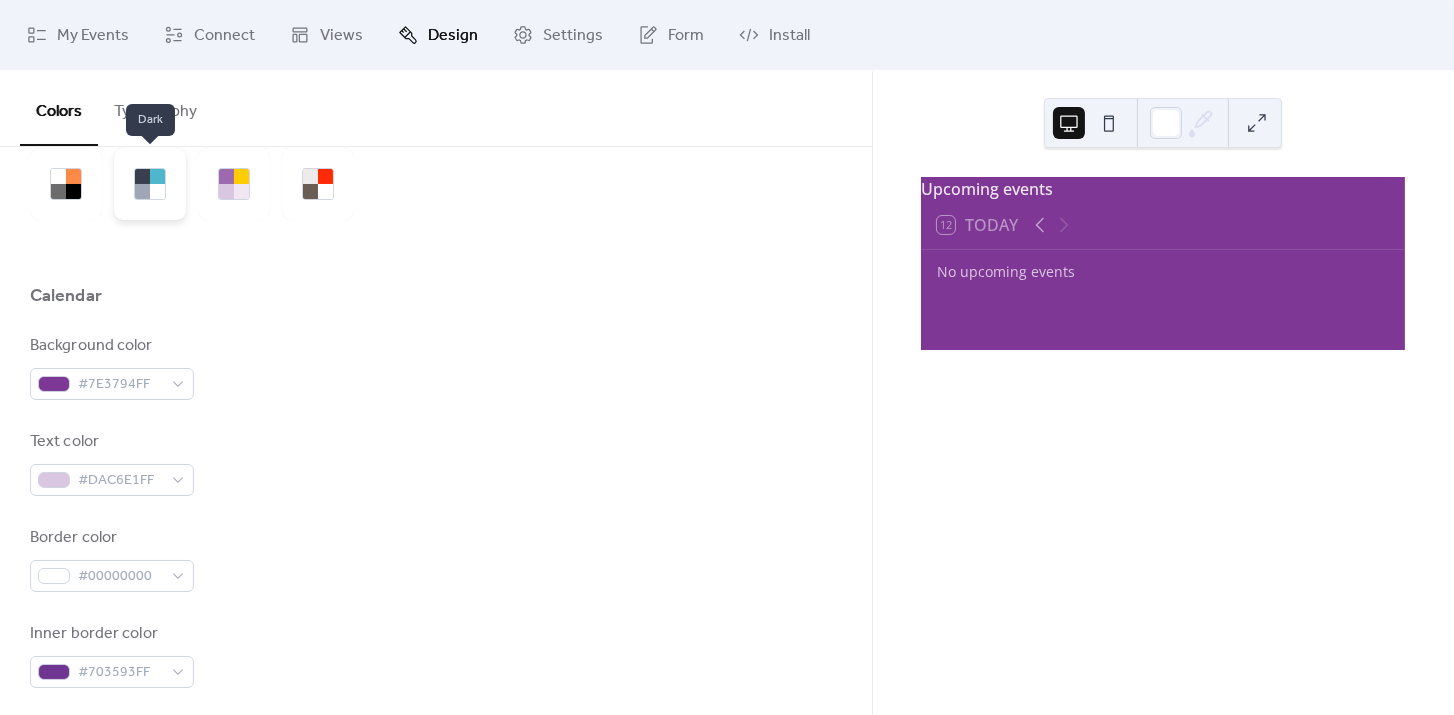 click at bounding box center (157, 191) 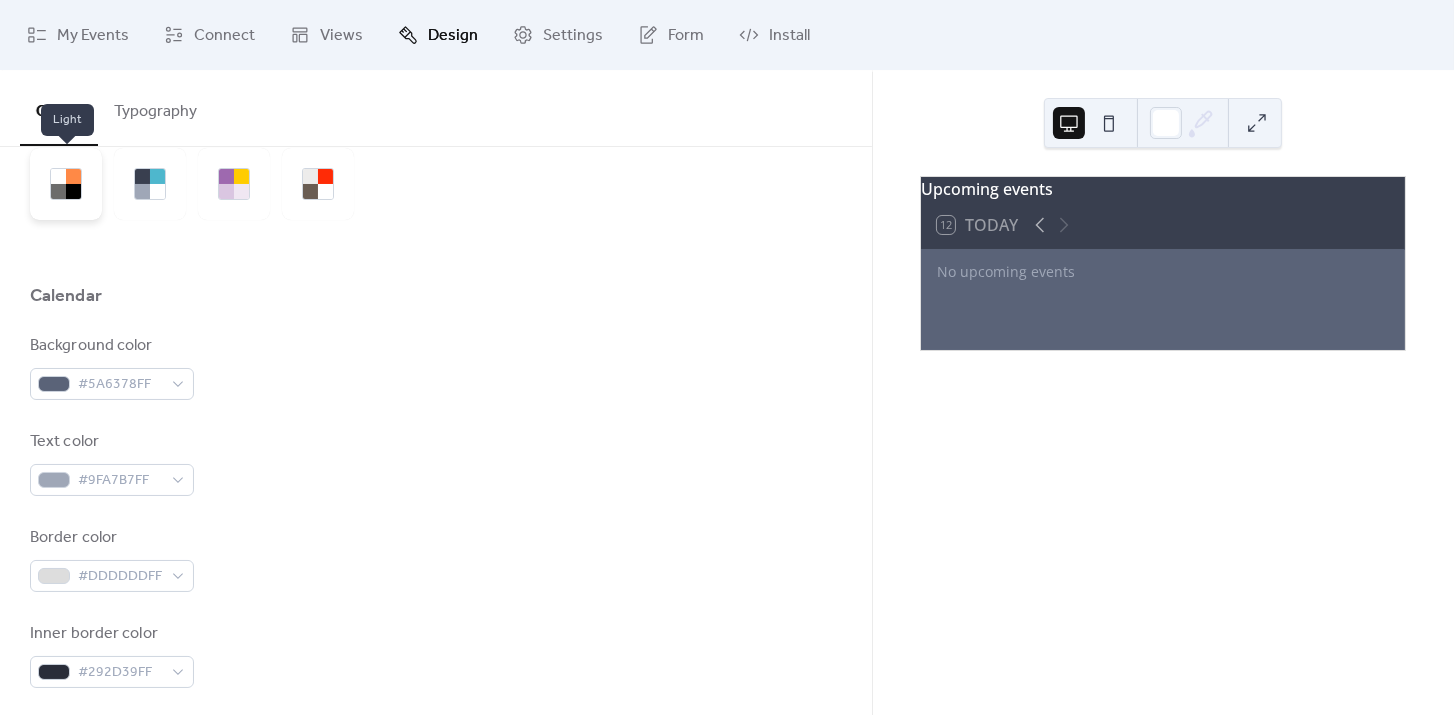 click at bounding box center (66, 184) 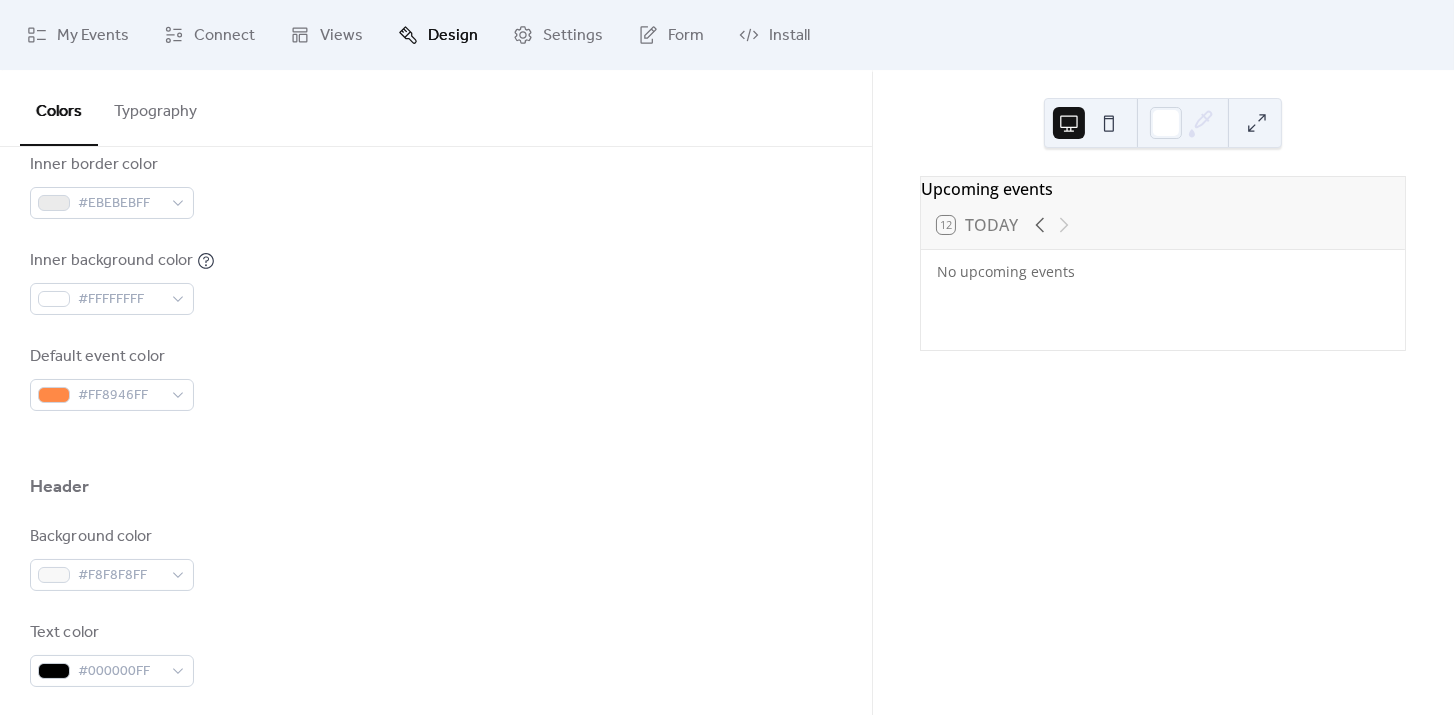 scroll, scrollTop: 572, scrollLeft: 0, axis: vertical 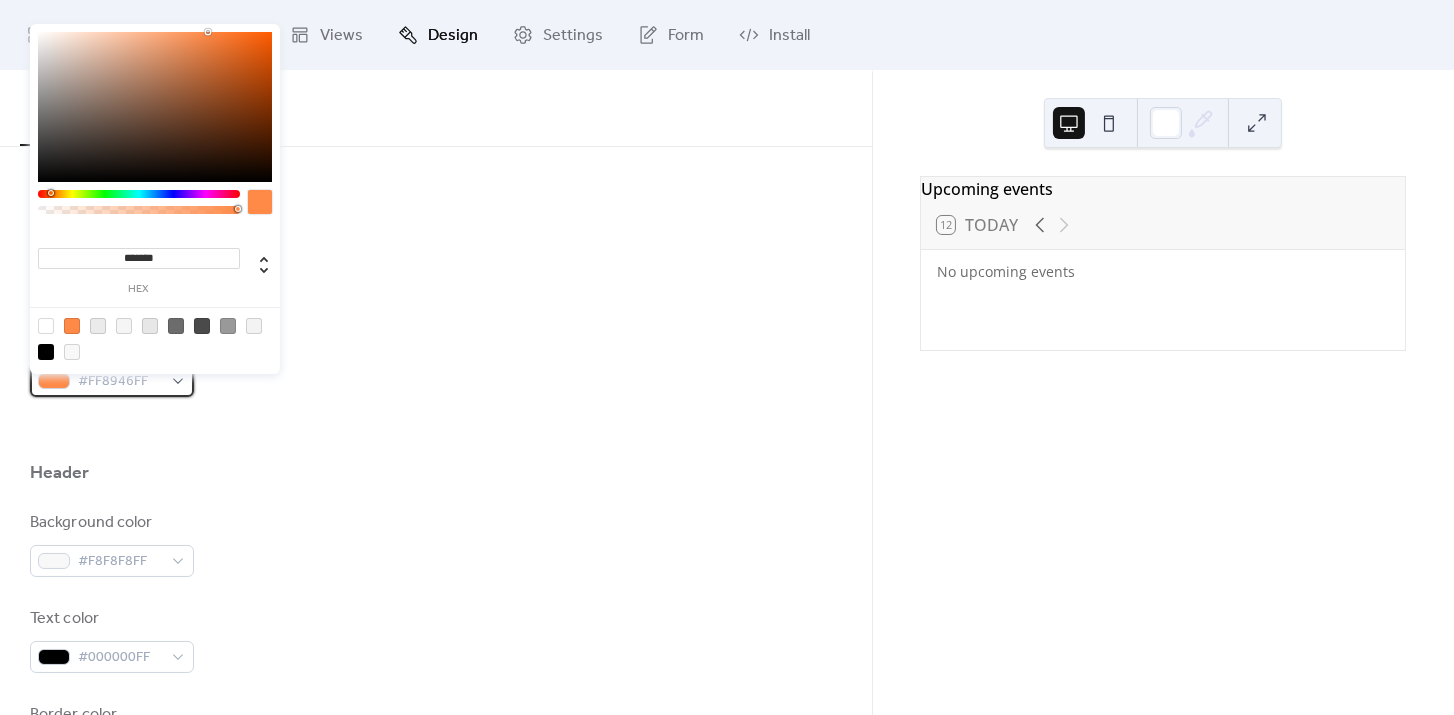 click on "#FF8946FF" at bounding box center (120, 382) 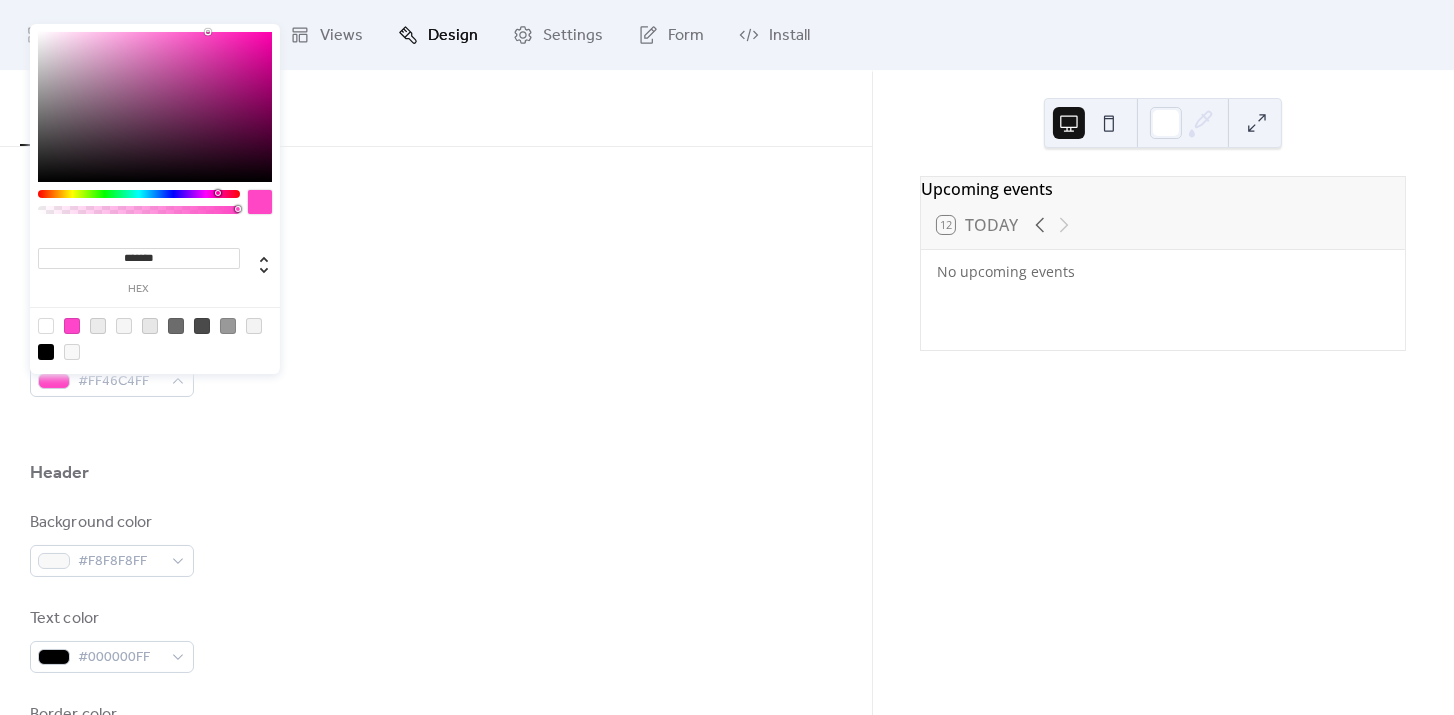 type on "*******" 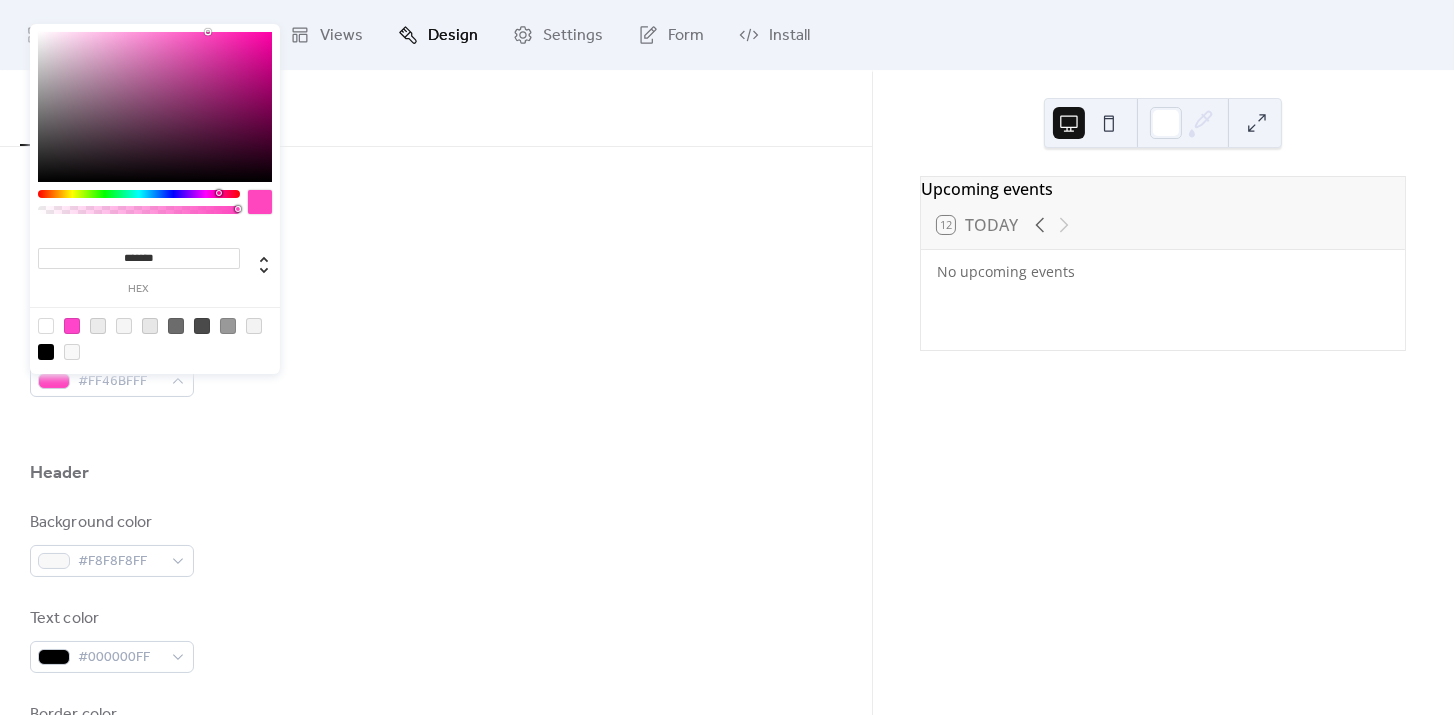 click at bounding box center [139, 194] 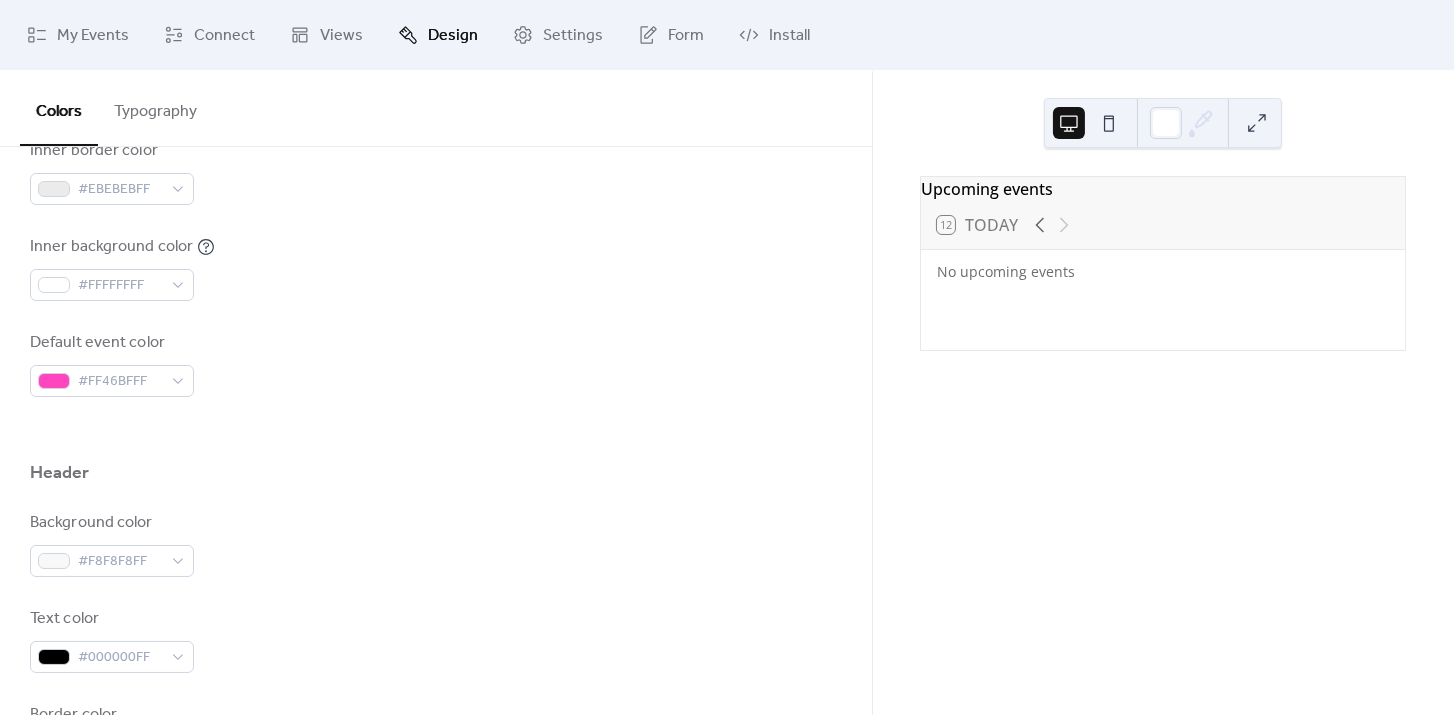 click on "Inner border color #EBEBEBFF" at bounding box center [436, 172] 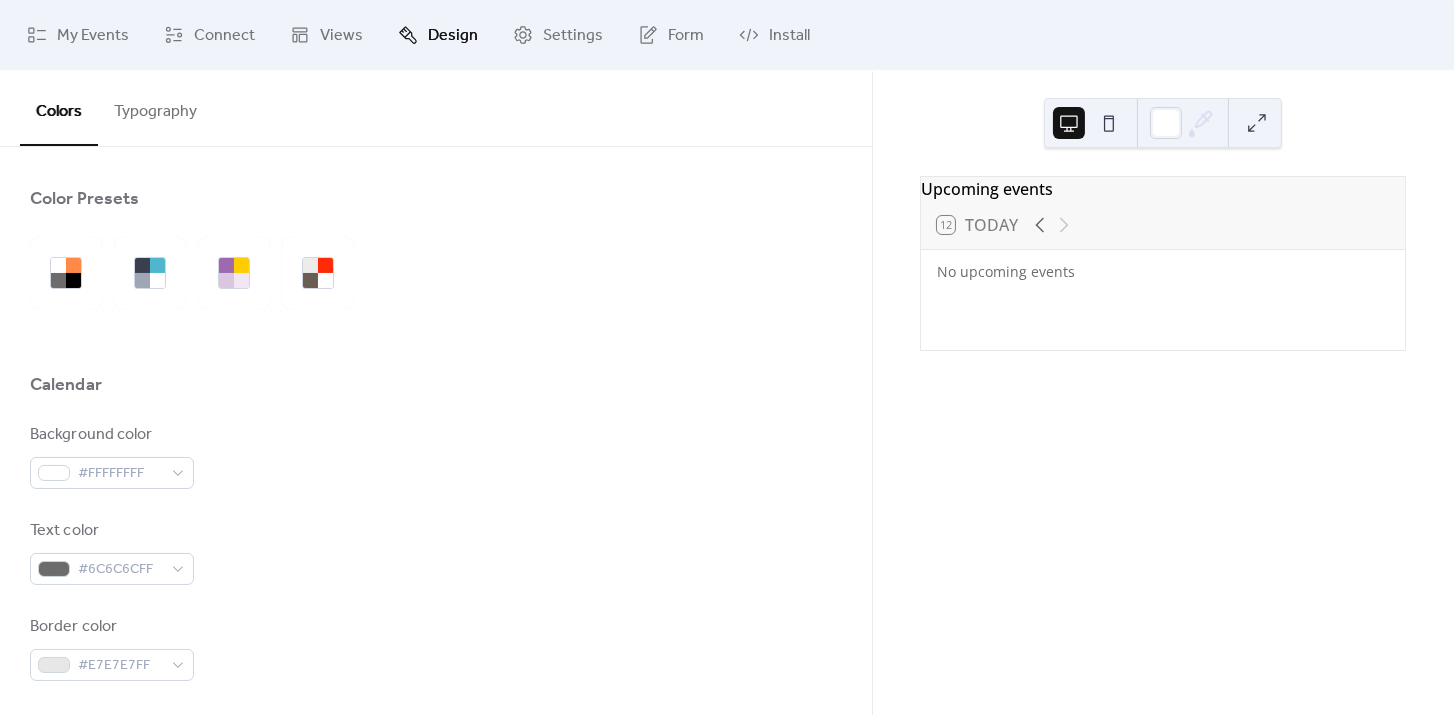 scroll, scrollTop: 0, scrollLeft: 0, axis: both 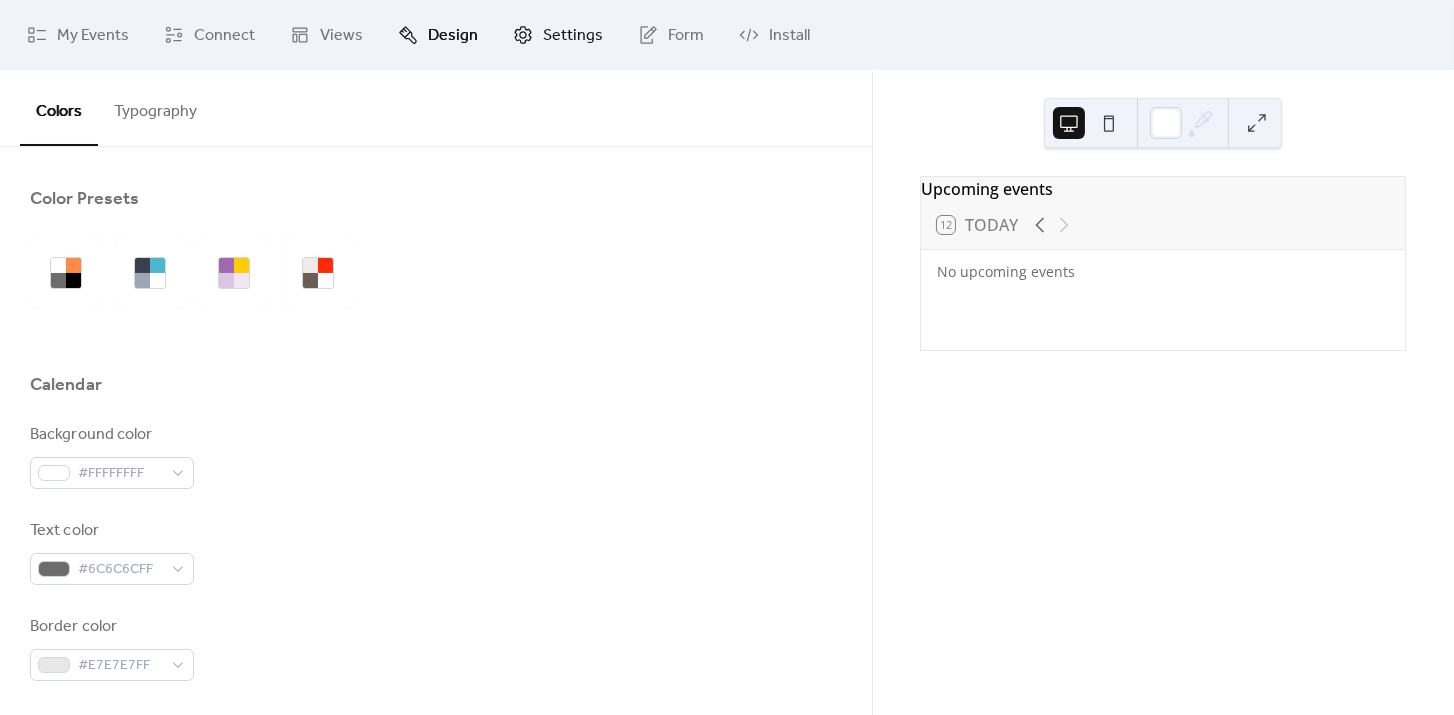click on "Settings" at bounding box center [573, 36] 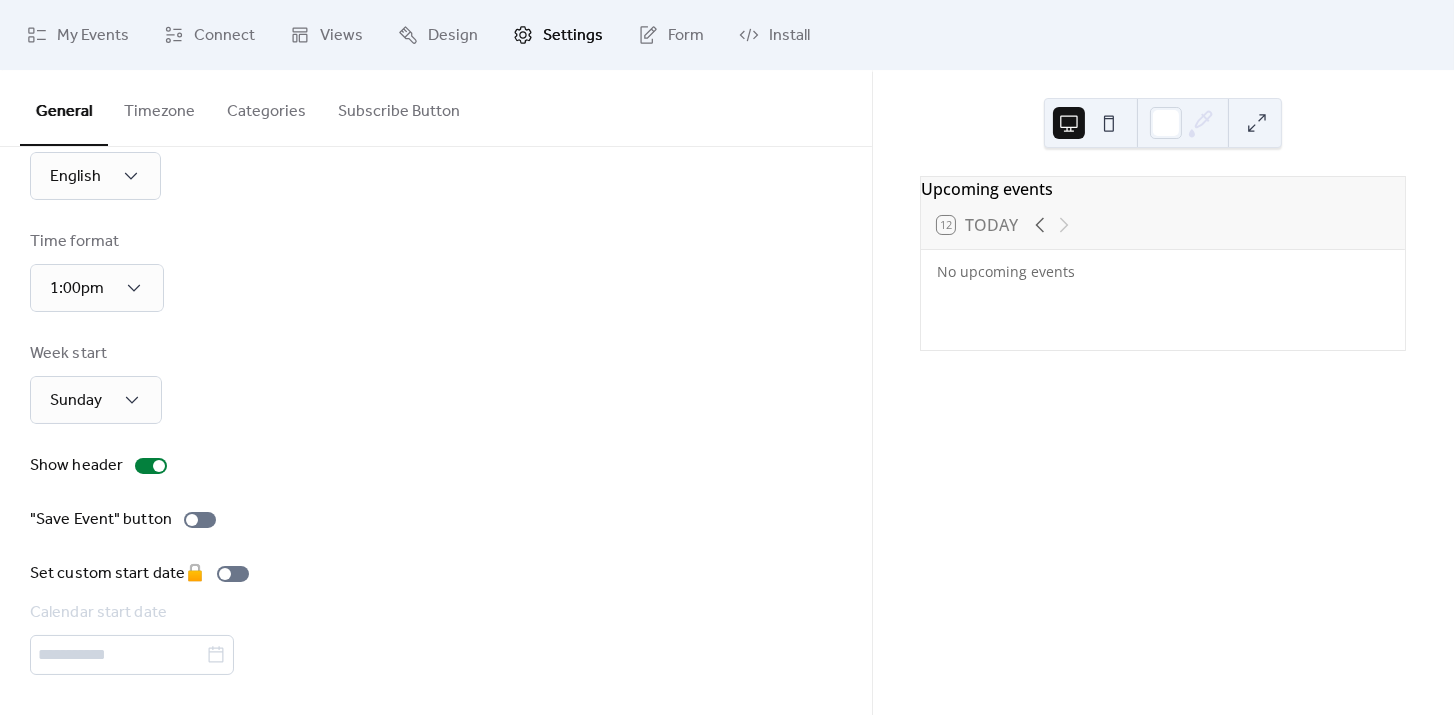 scroll, scrollTop: 83, scrollLeft: 0, axis: vertical 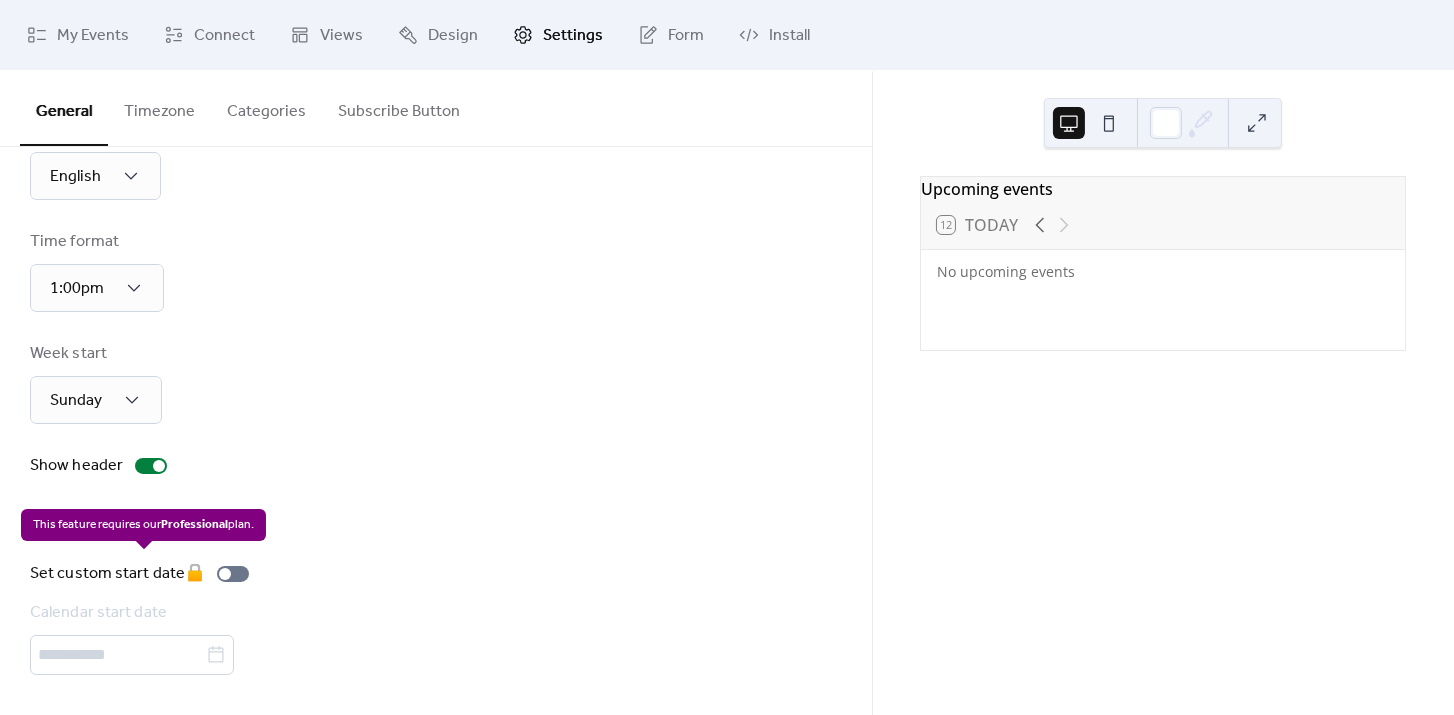 click on "Set custom start date  🔒 Calendar start date" at bounding box center [143, 618] 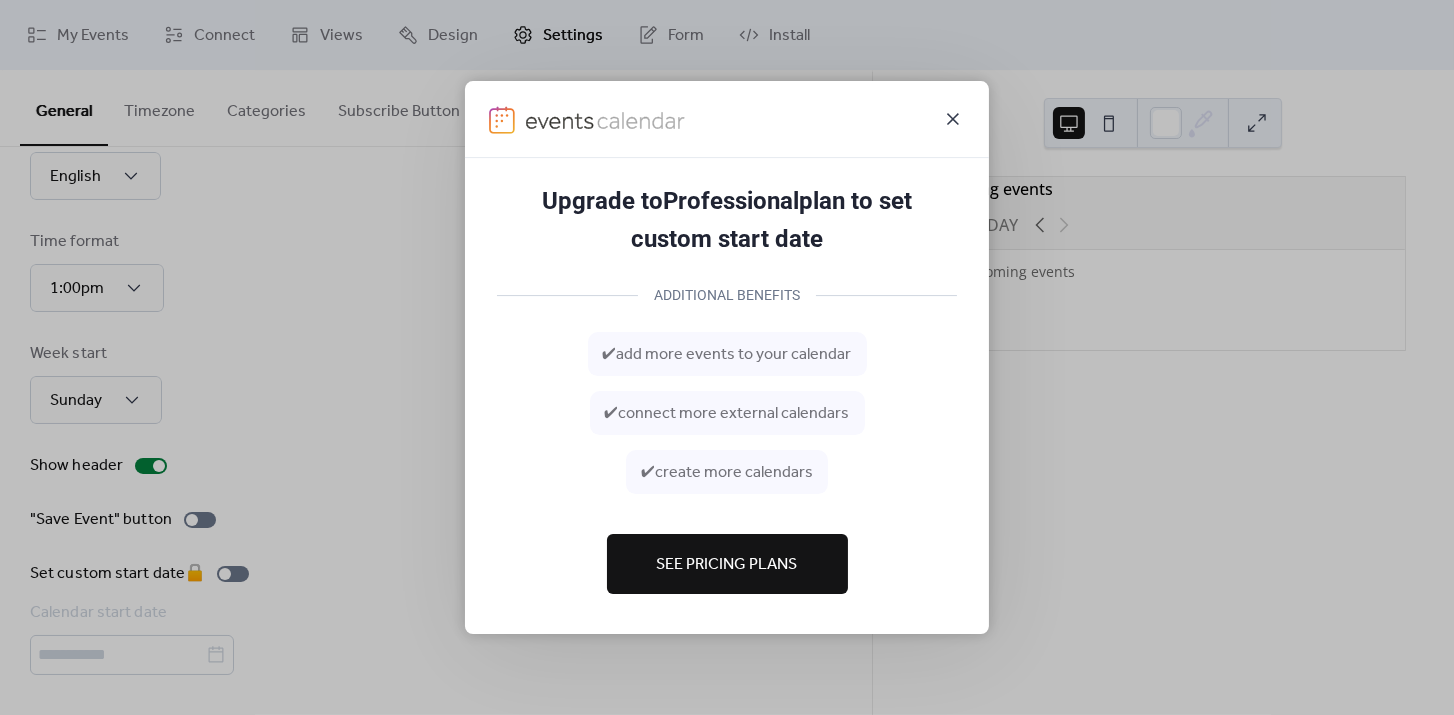 click 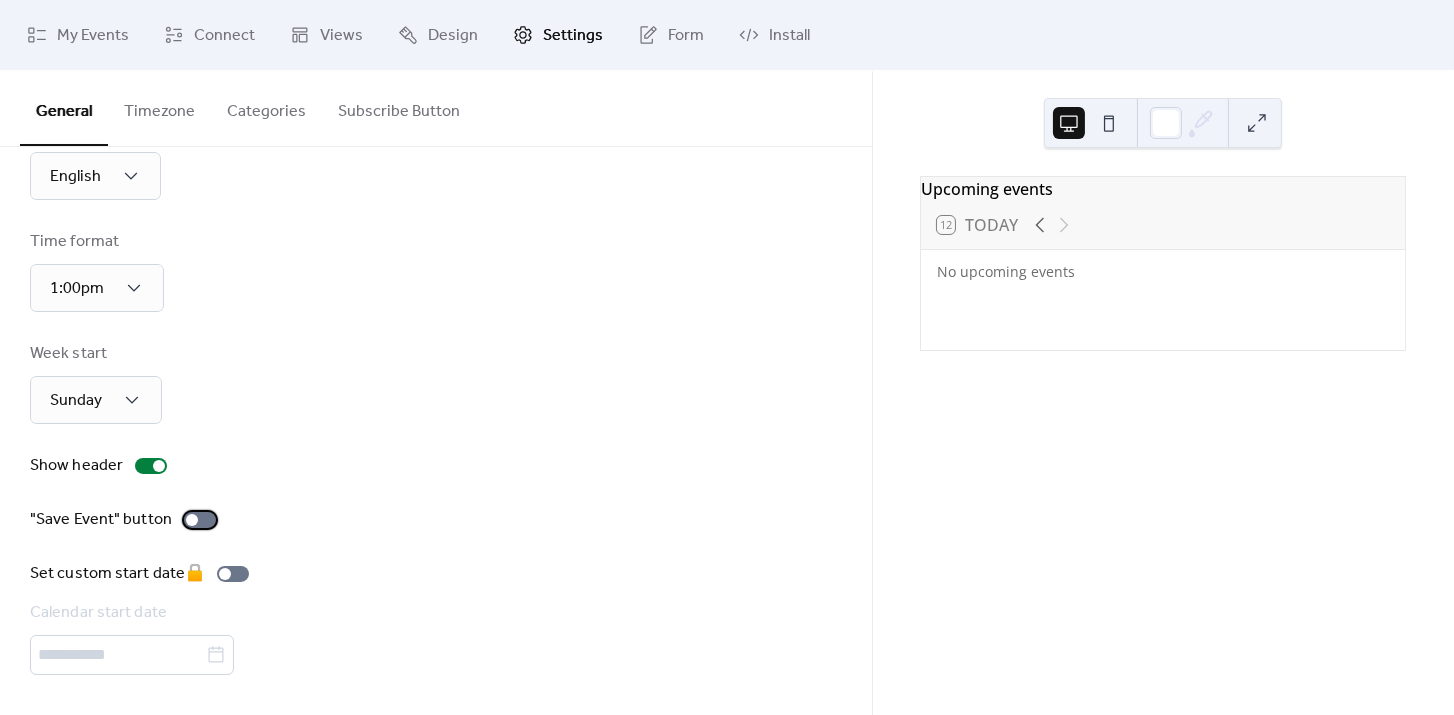 click at bounding box center (192, 520) 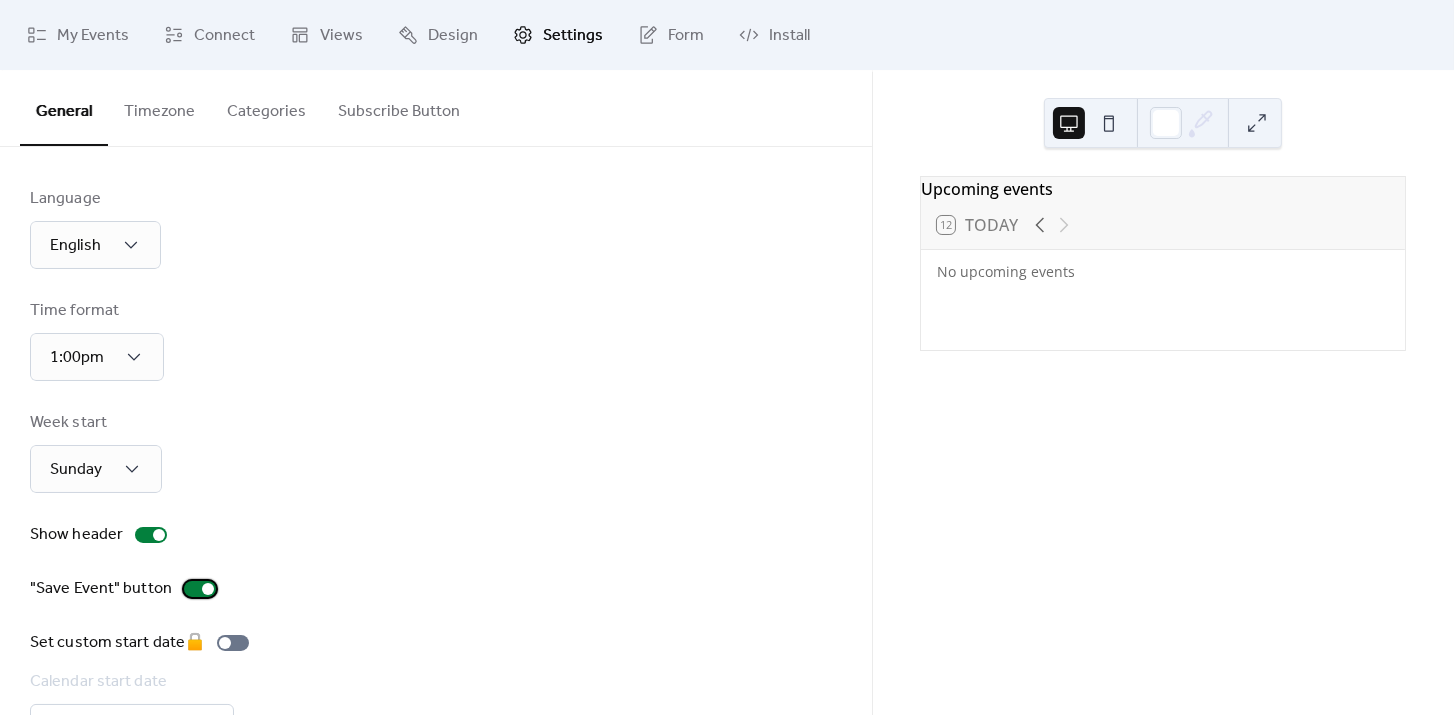 scroll, scrollTop: 0, scrollLeft: 0, axis: both 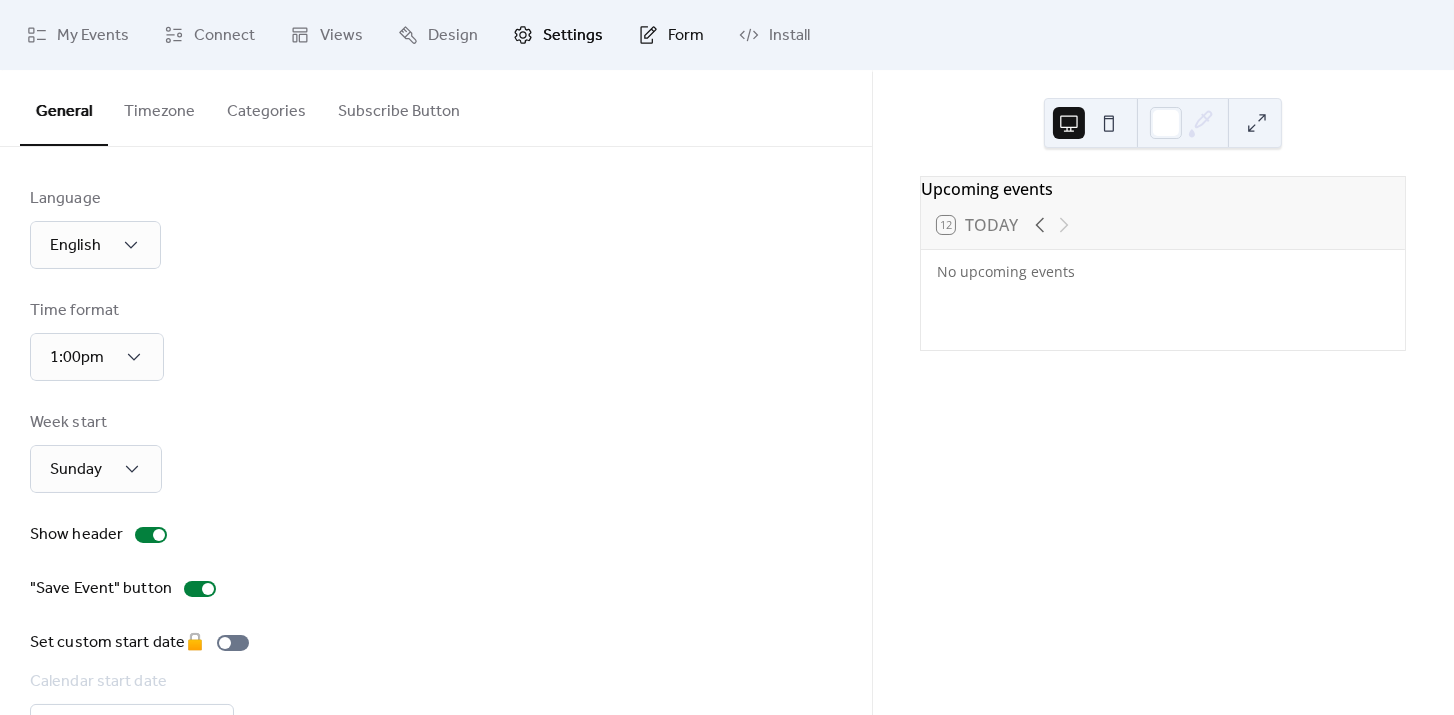 click on "Form" at bounding box center [686, 36] 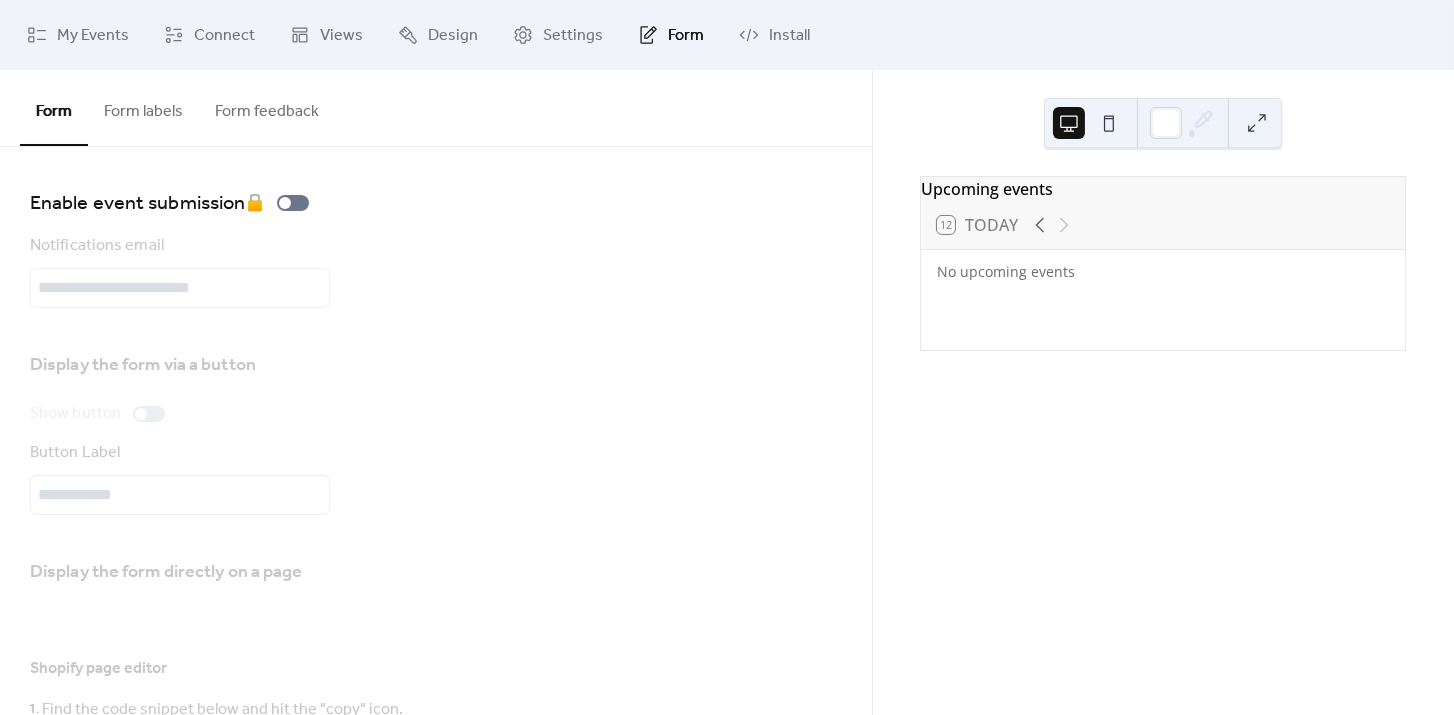 scroll, scrollTop: 0, scrollLeft: 0, axis: both 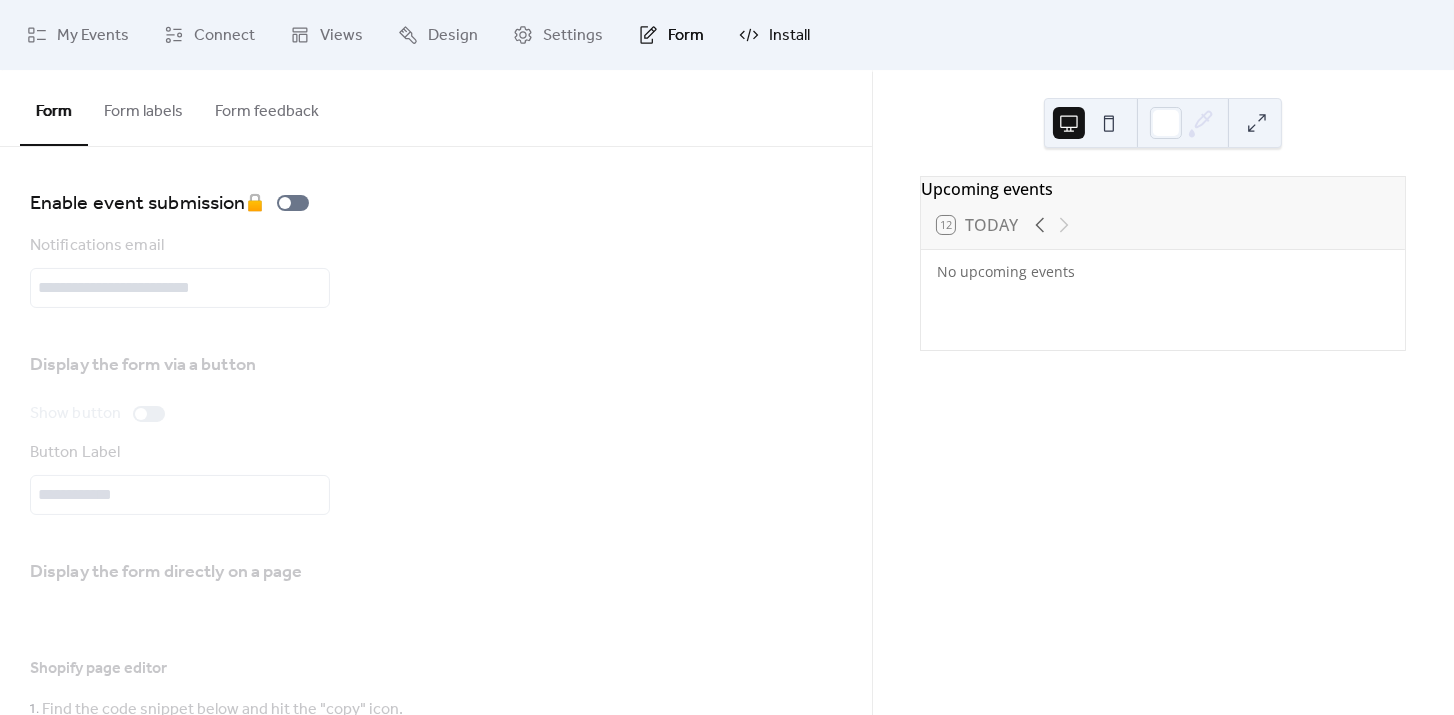 click on "Install" at bounding box center [774, 35] 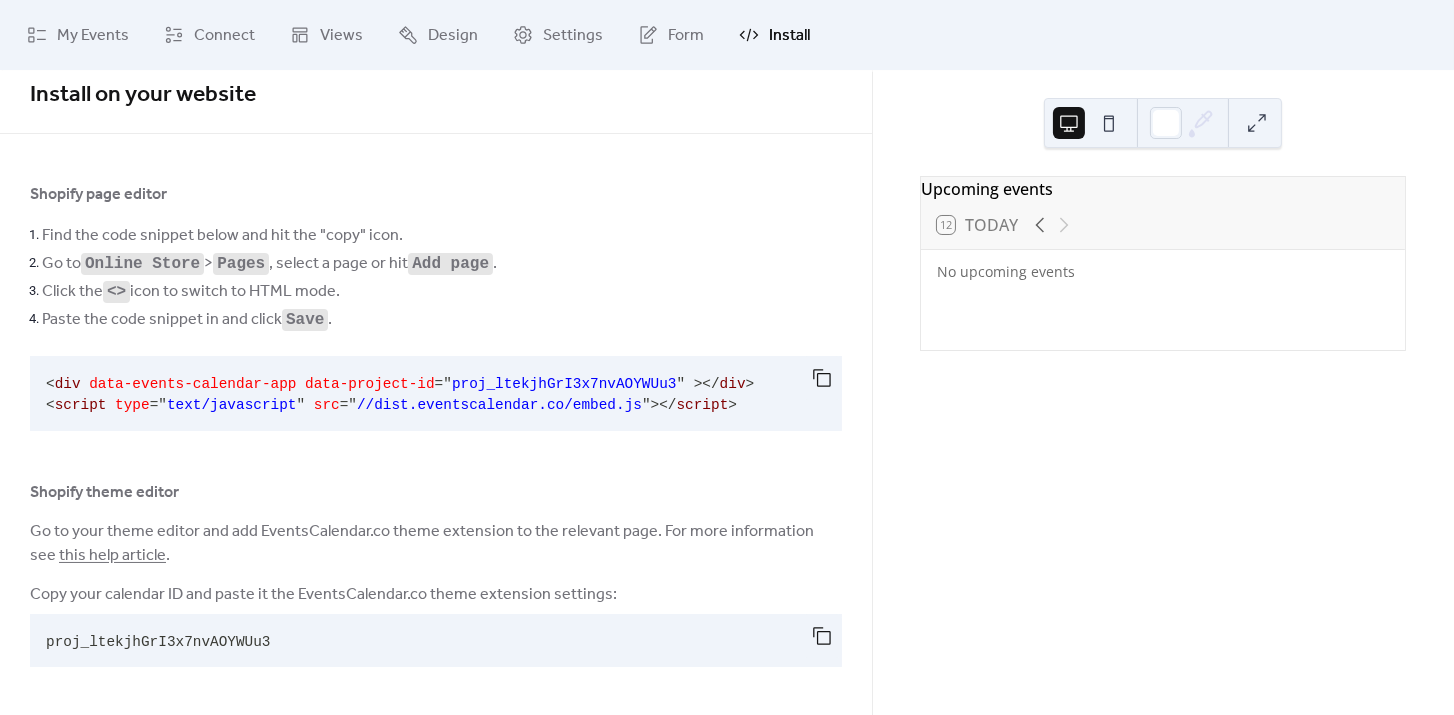 scroll, scrollTop: 20, scrollLeft: 0, axis: vertical 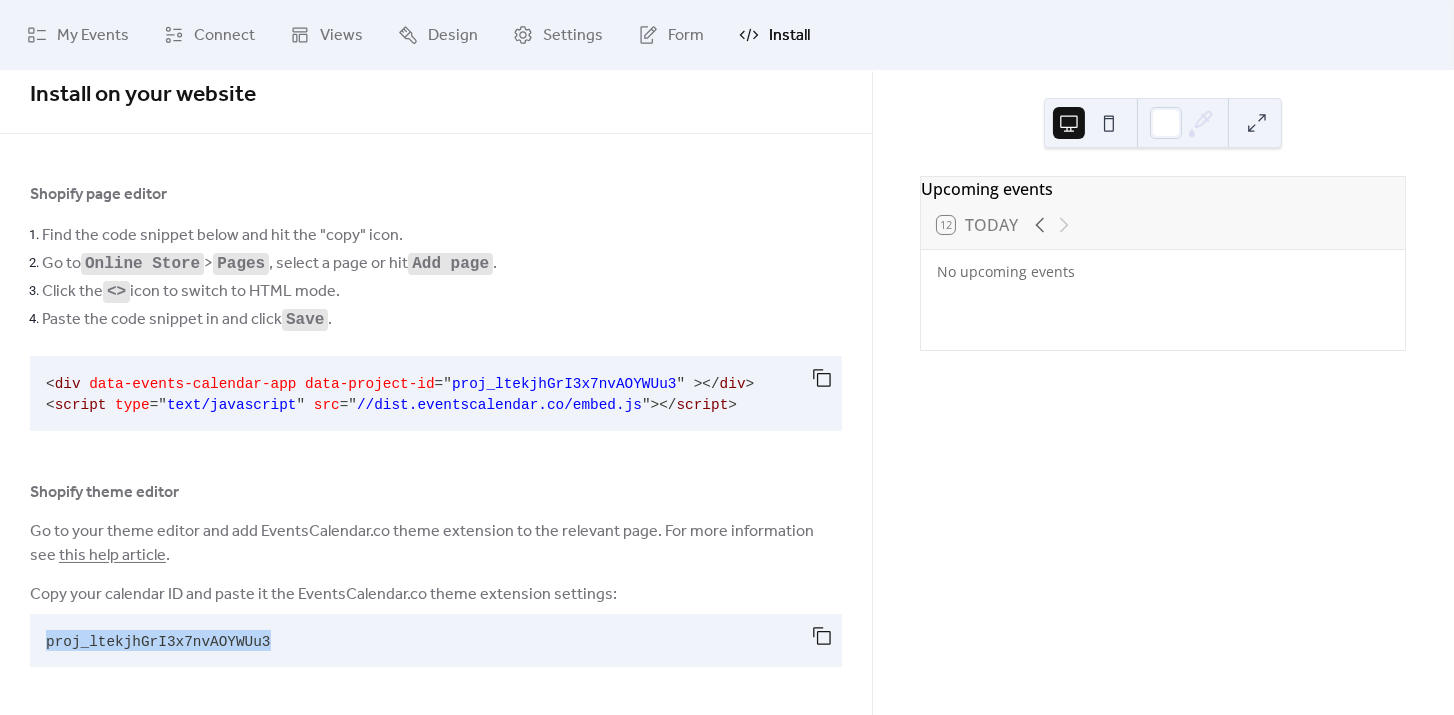 click on "proj_ltekjhGrI3x7nvAOYWUu3" at bounding box center [158, 642] 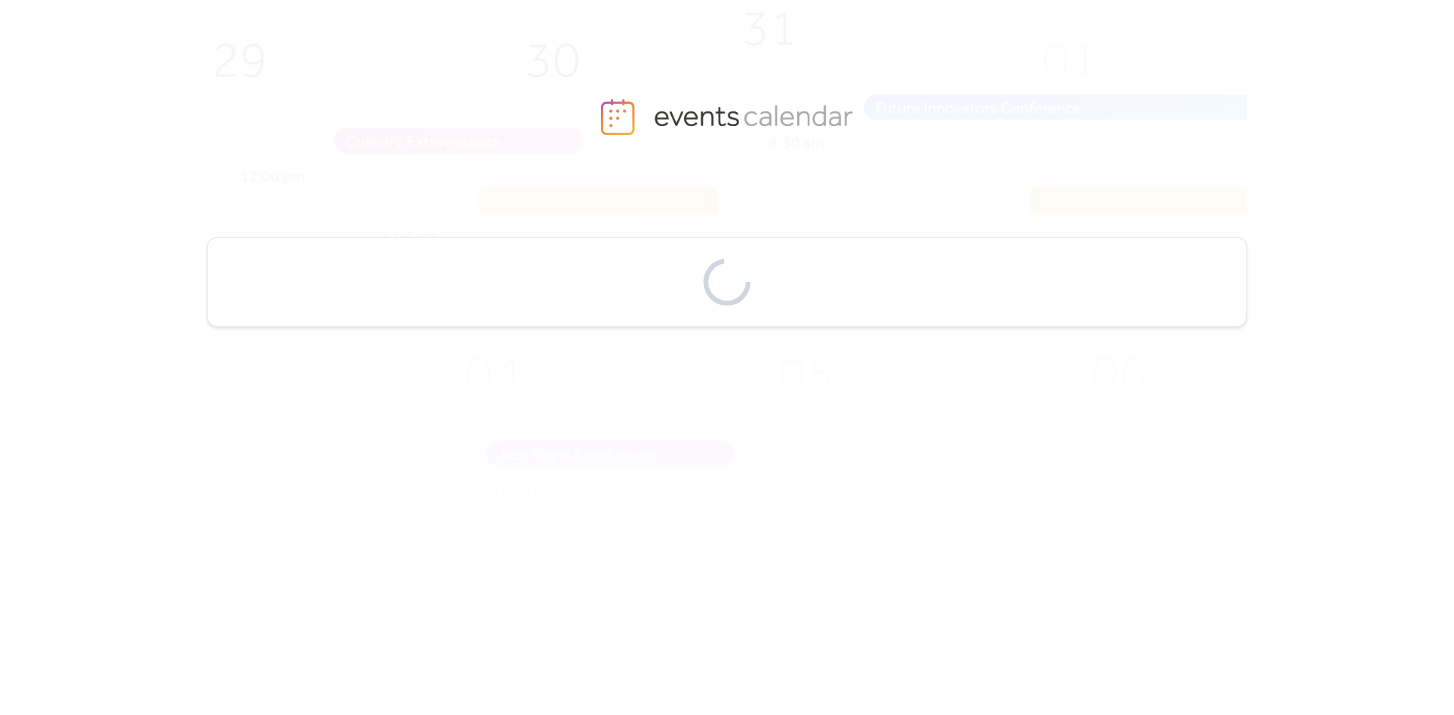 scroll, scrollTop: 0, scrollLeft: 0, axis: both 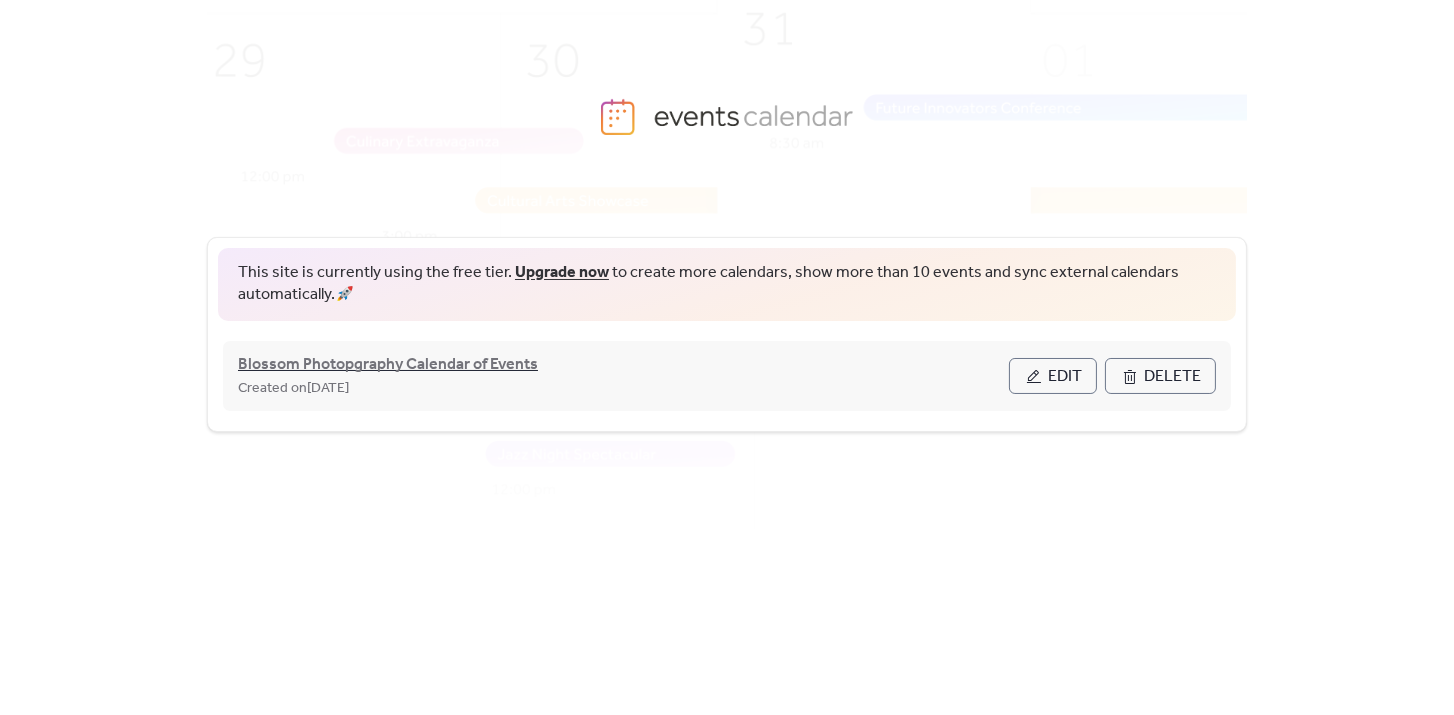 click on "Blossom Photopgraphy Calendar of Events" at bounding box center [388, 365] 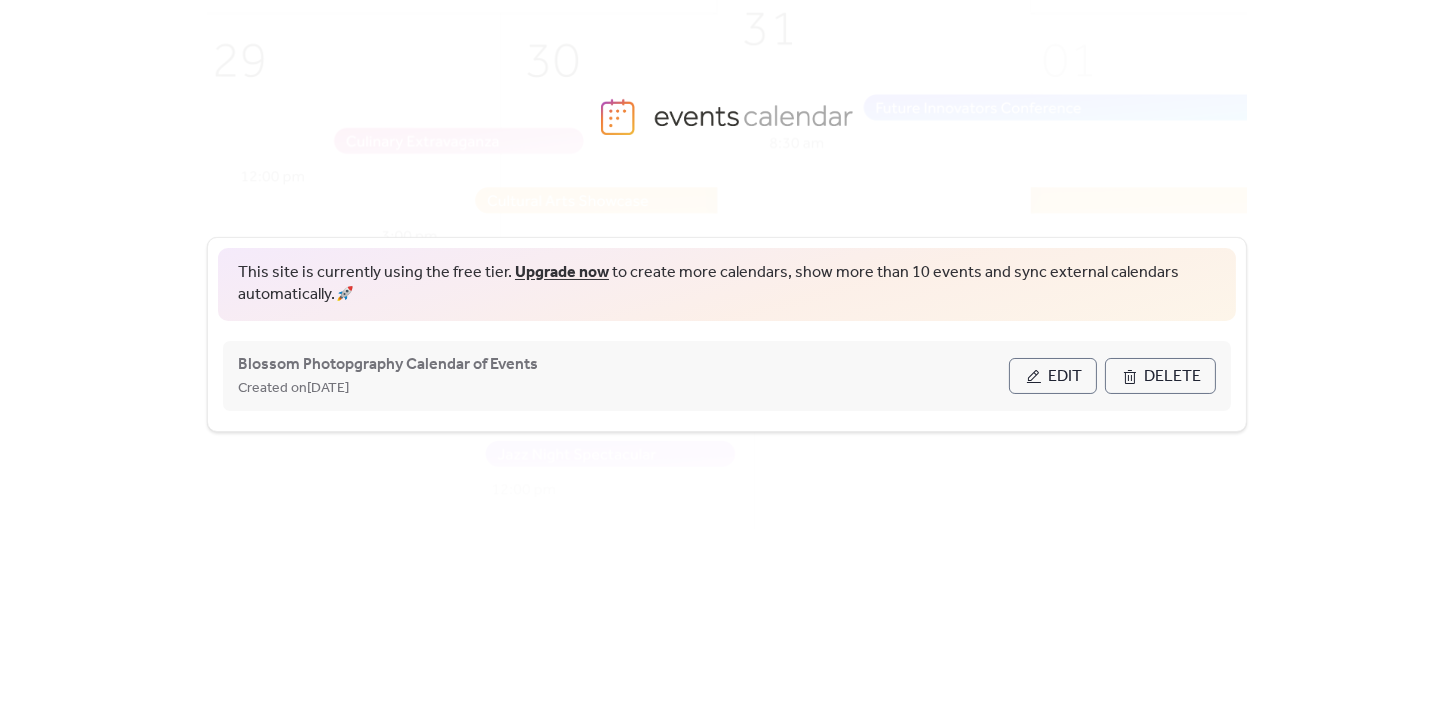 click on "Edit" at bounding box center (1053, 376) 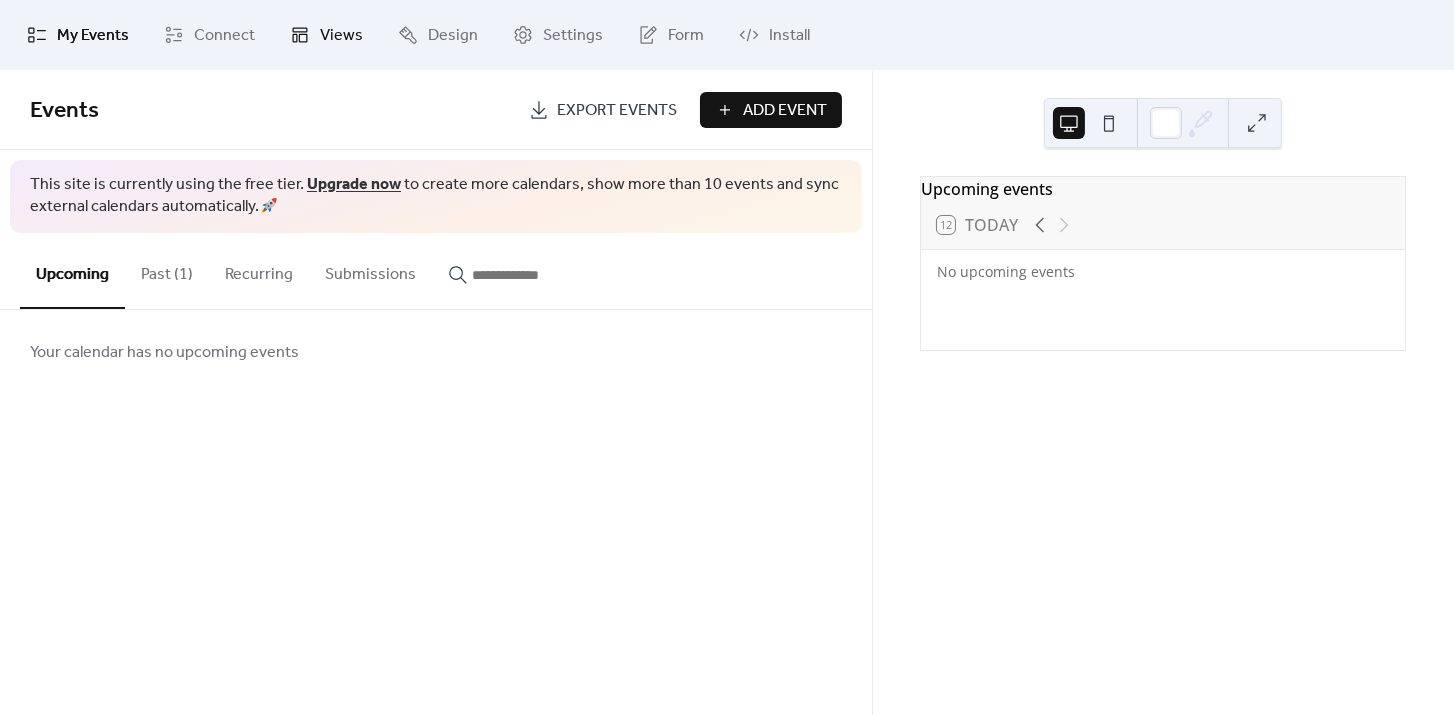 click on "Views" at bounding box center (326, 35) 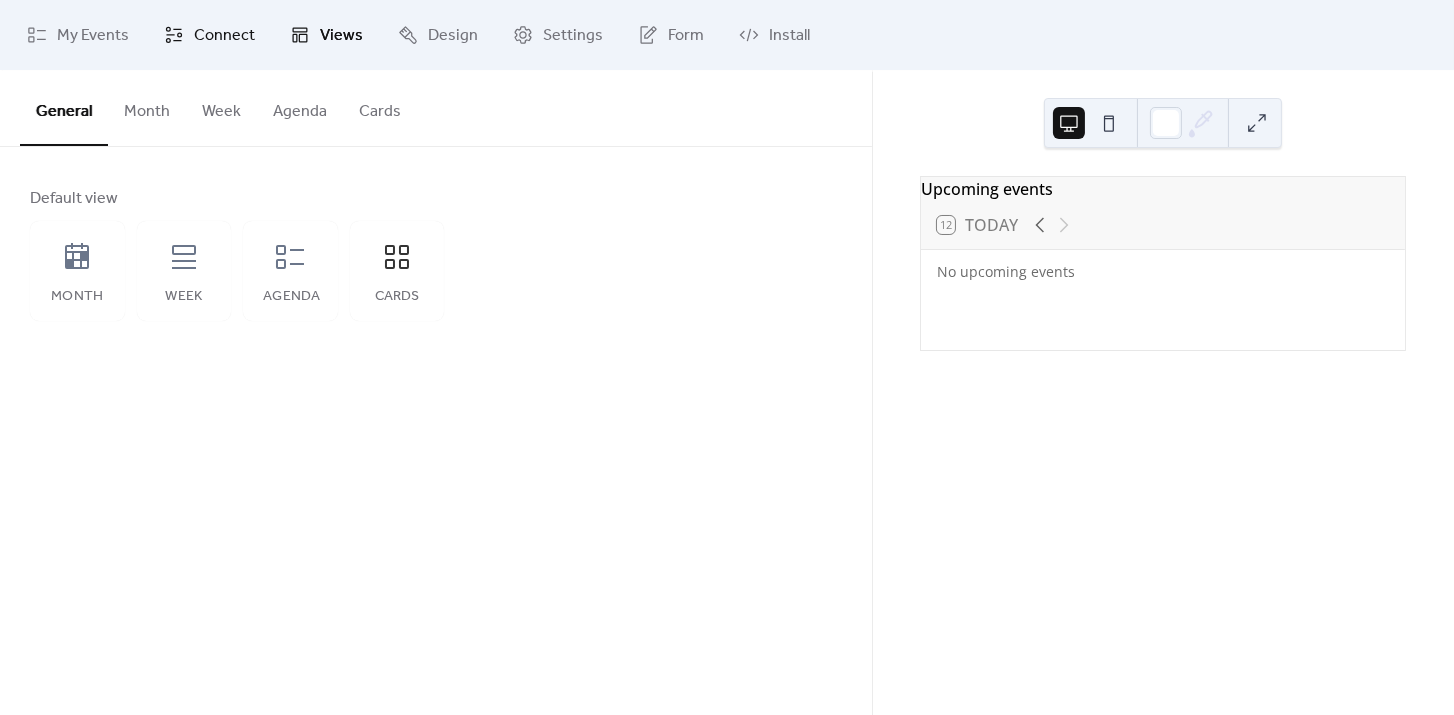 click on "Connect" at bounding box center (209, 35) 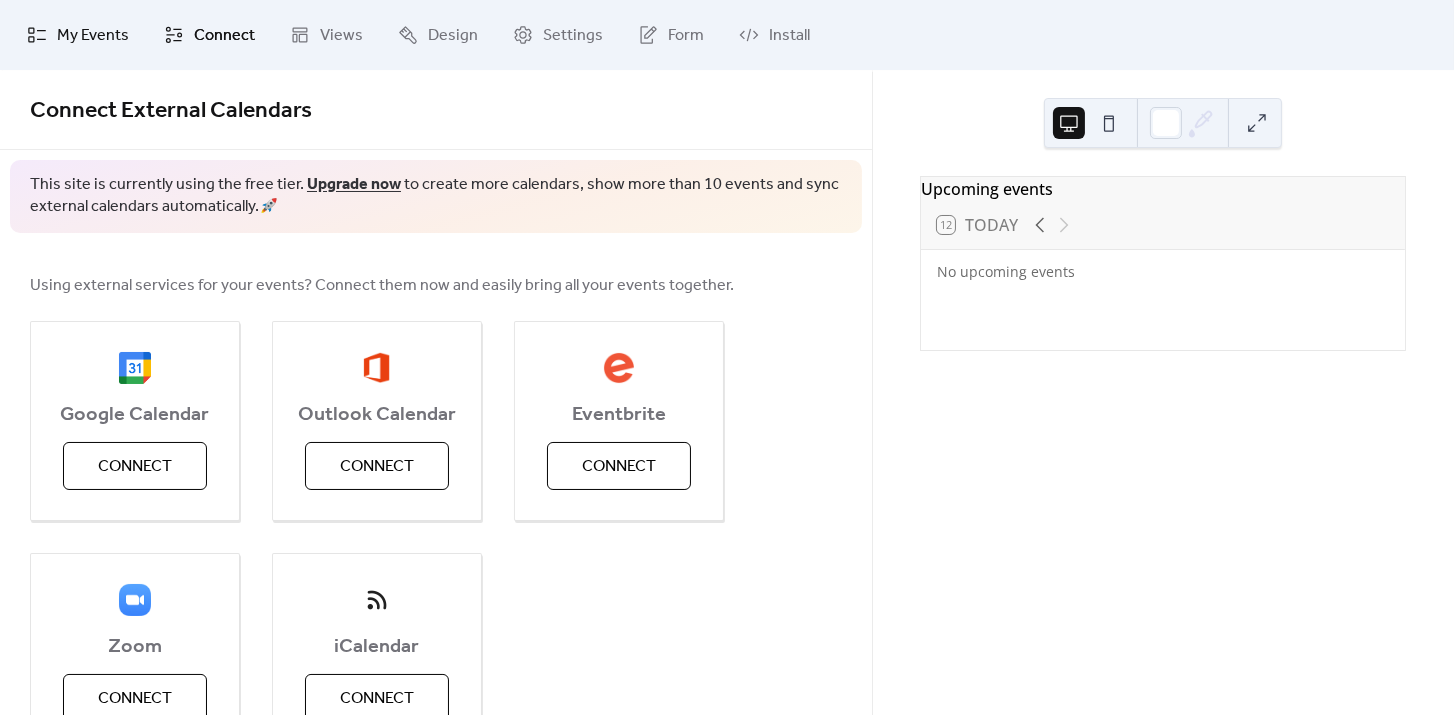 click on "My Events" at bounding box center [78, 35] 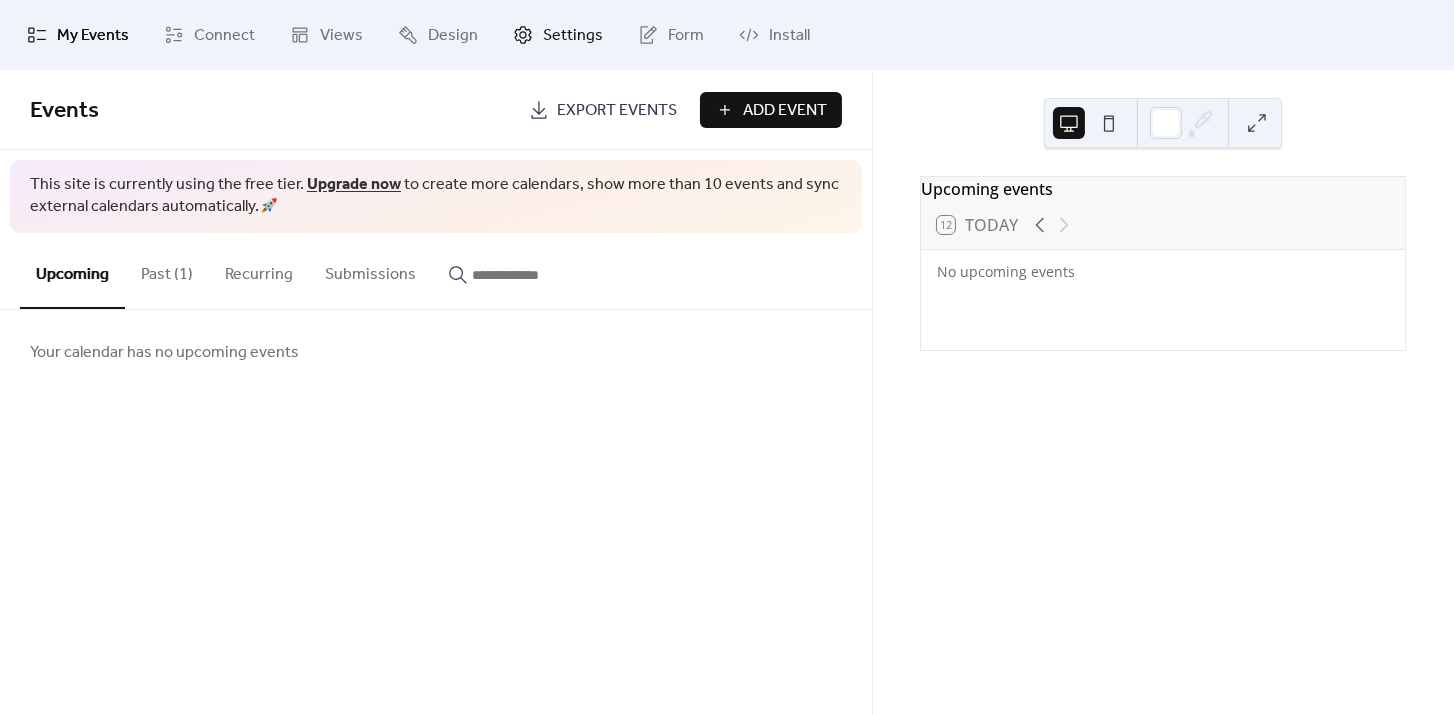 click on "Settings" at bounding box center [573, 36] 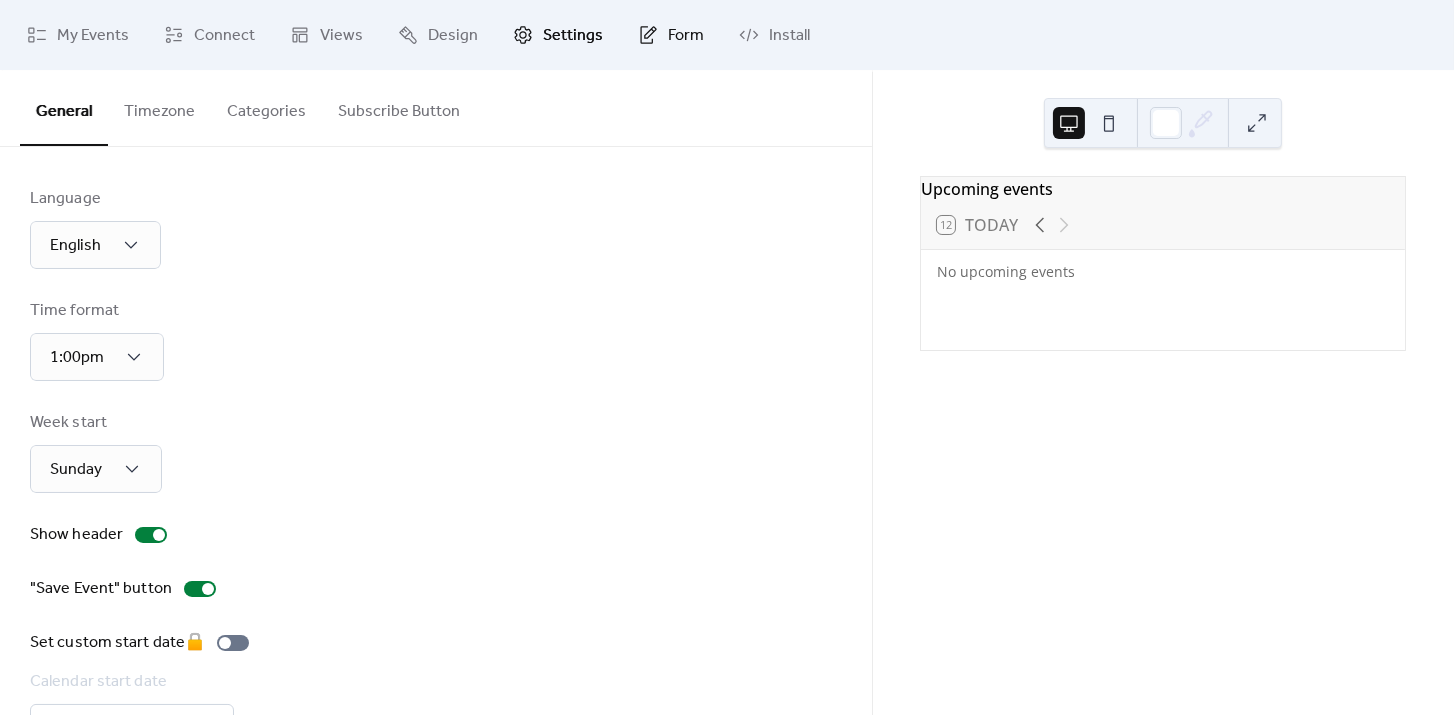 click on "Form" at bounding box center [686, 36] 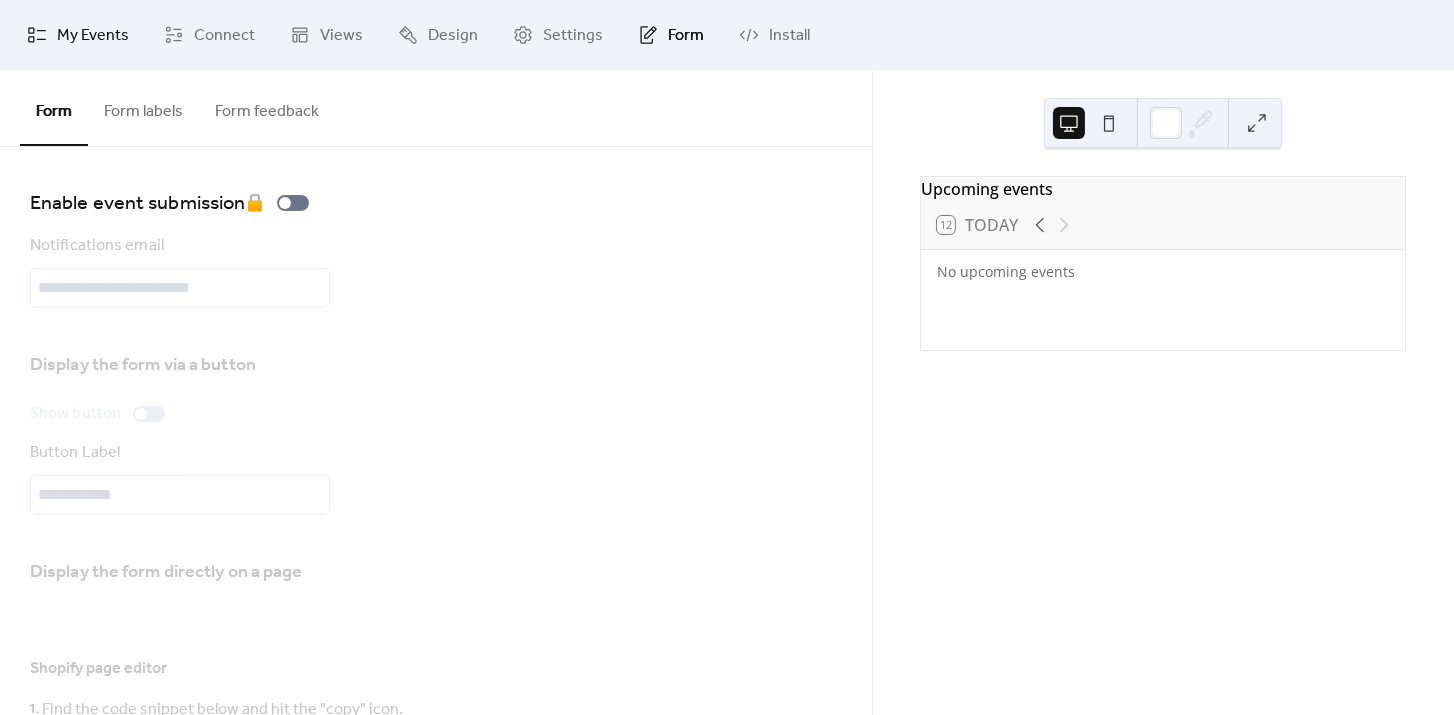 click on "My Events" at bounding box center [93, 36] 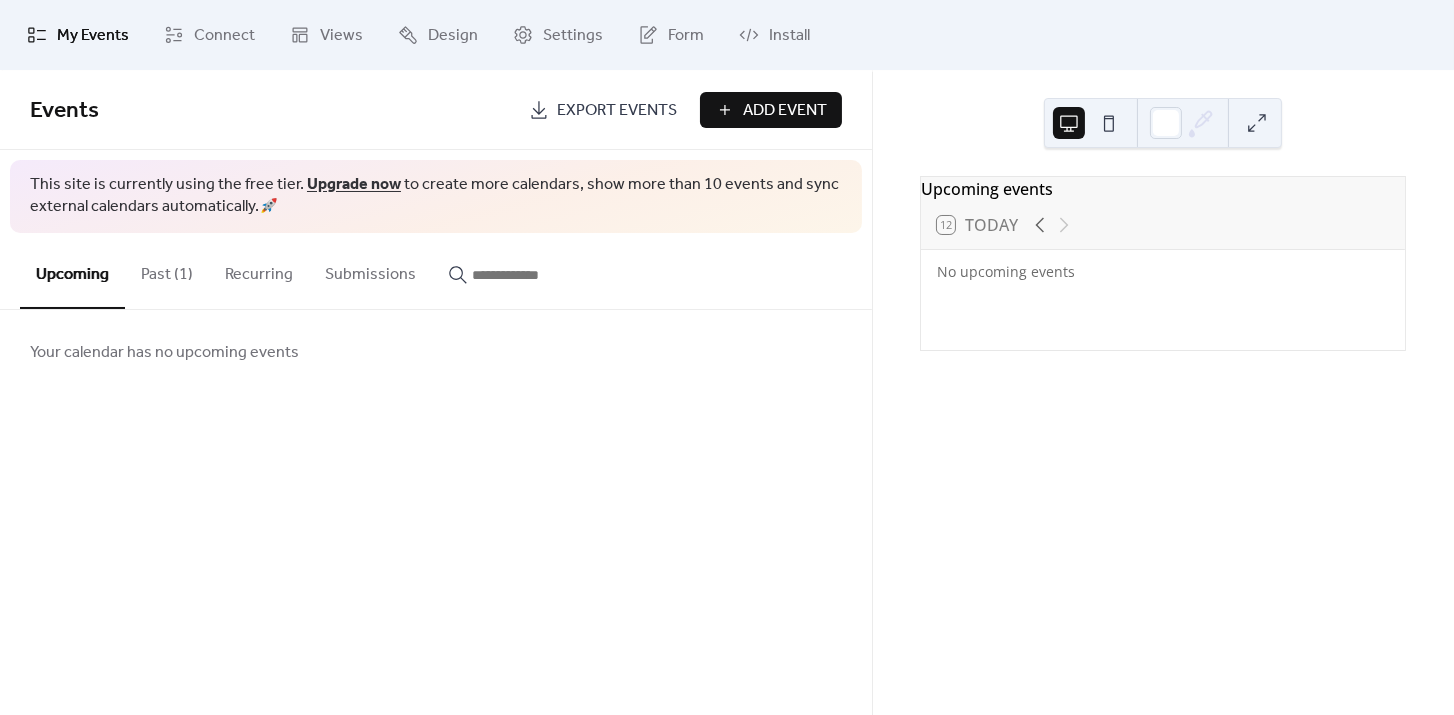 click on "Upgrade now" at bounding box center [354, 184] 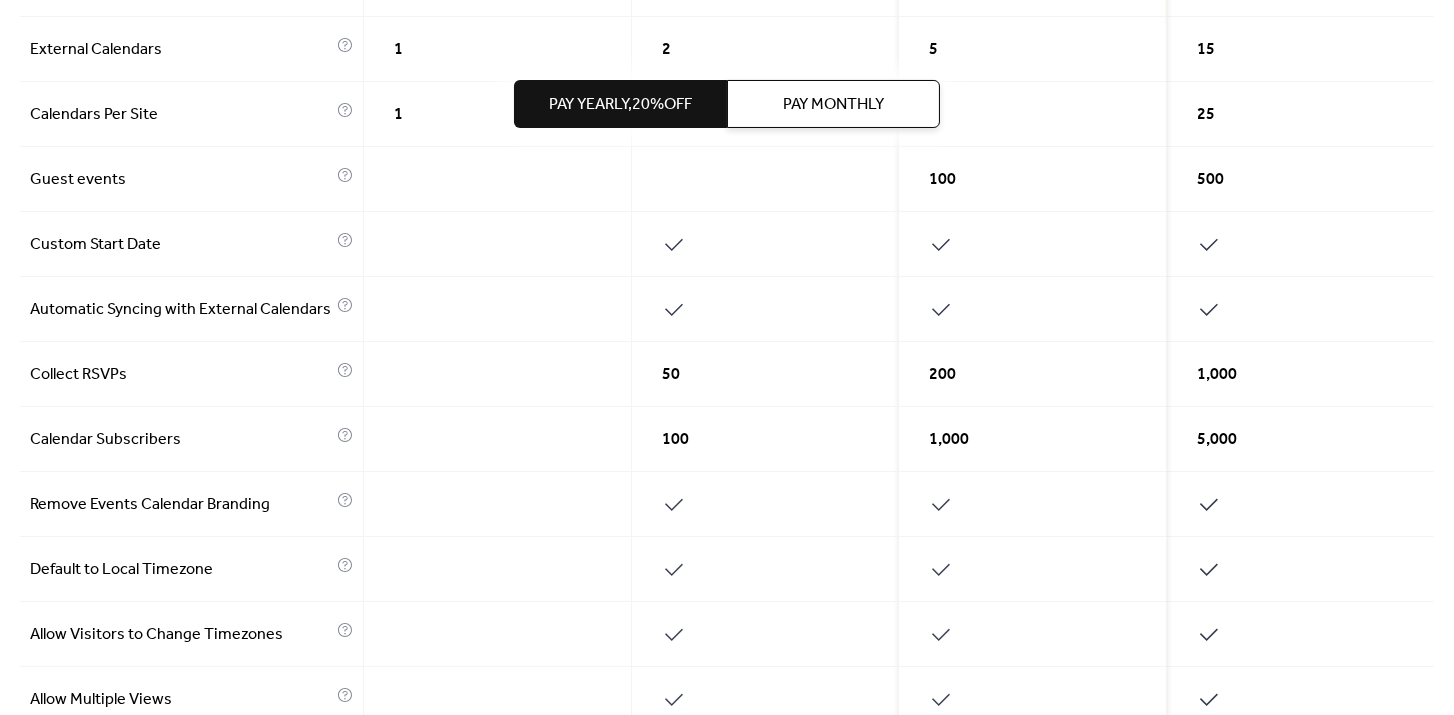 scroll, scrollTop: 411, scrollLeft: 0, axis: vertical 